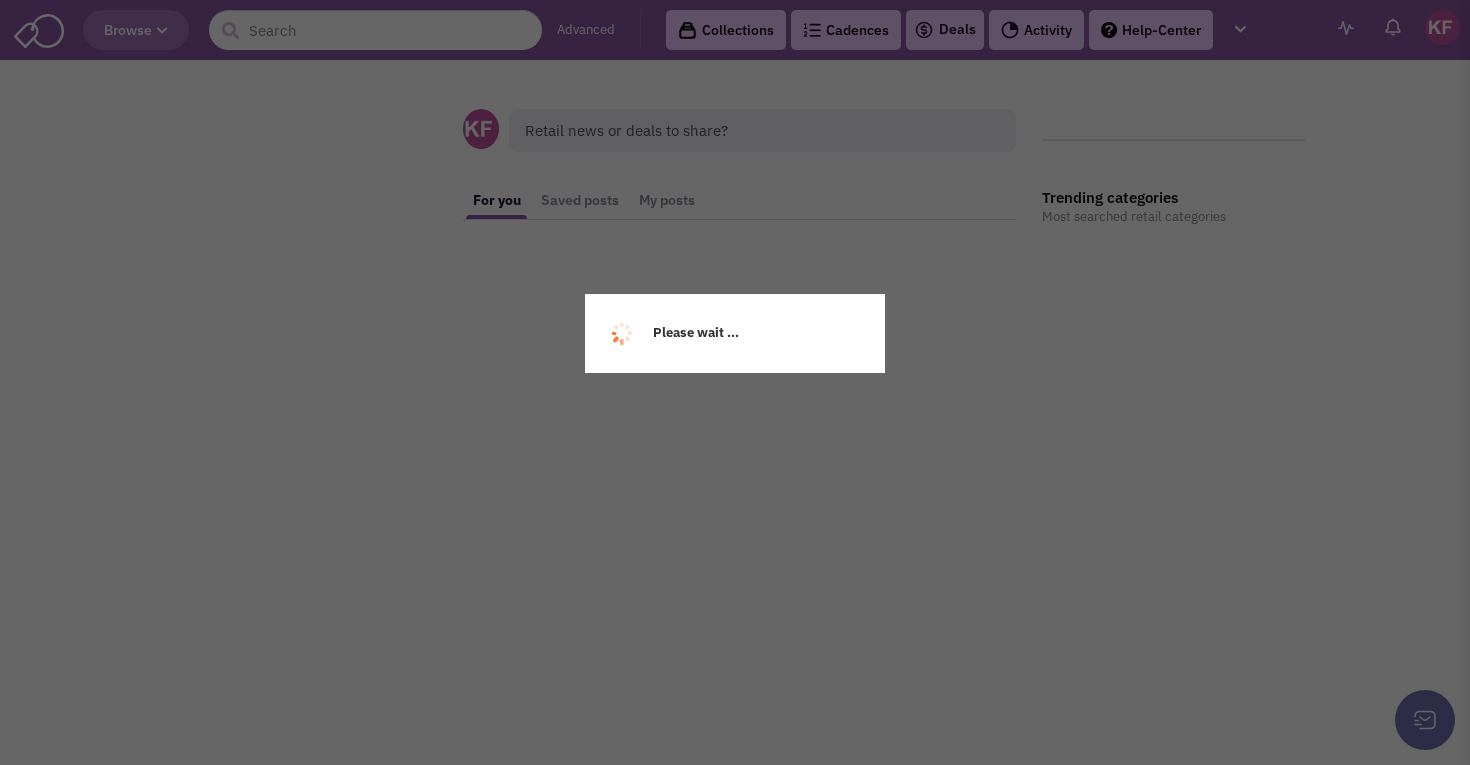 scroll, scrollTop: 0, scrollLeft: 0, axis: both 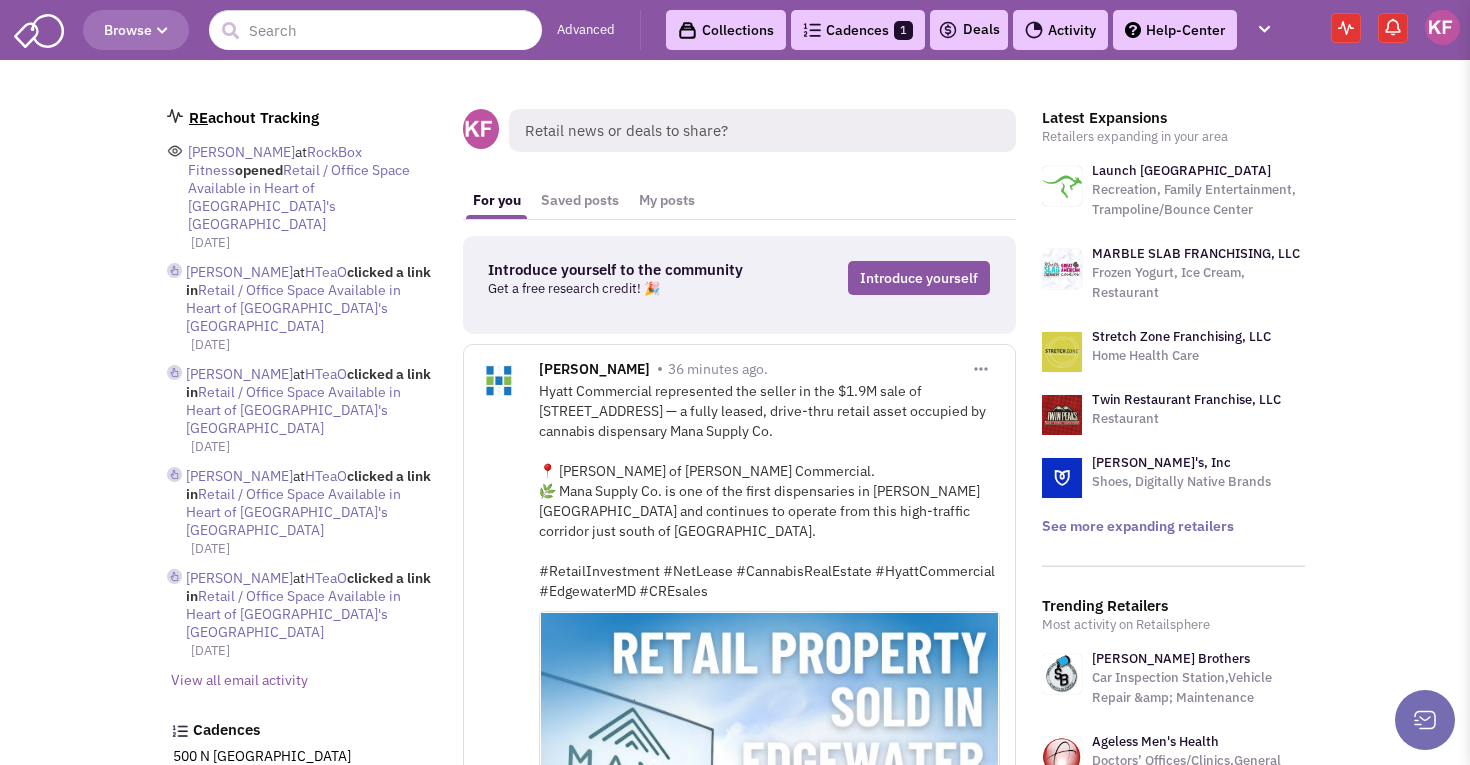 click on "Cadences  1" at bounding box center [858, 30] 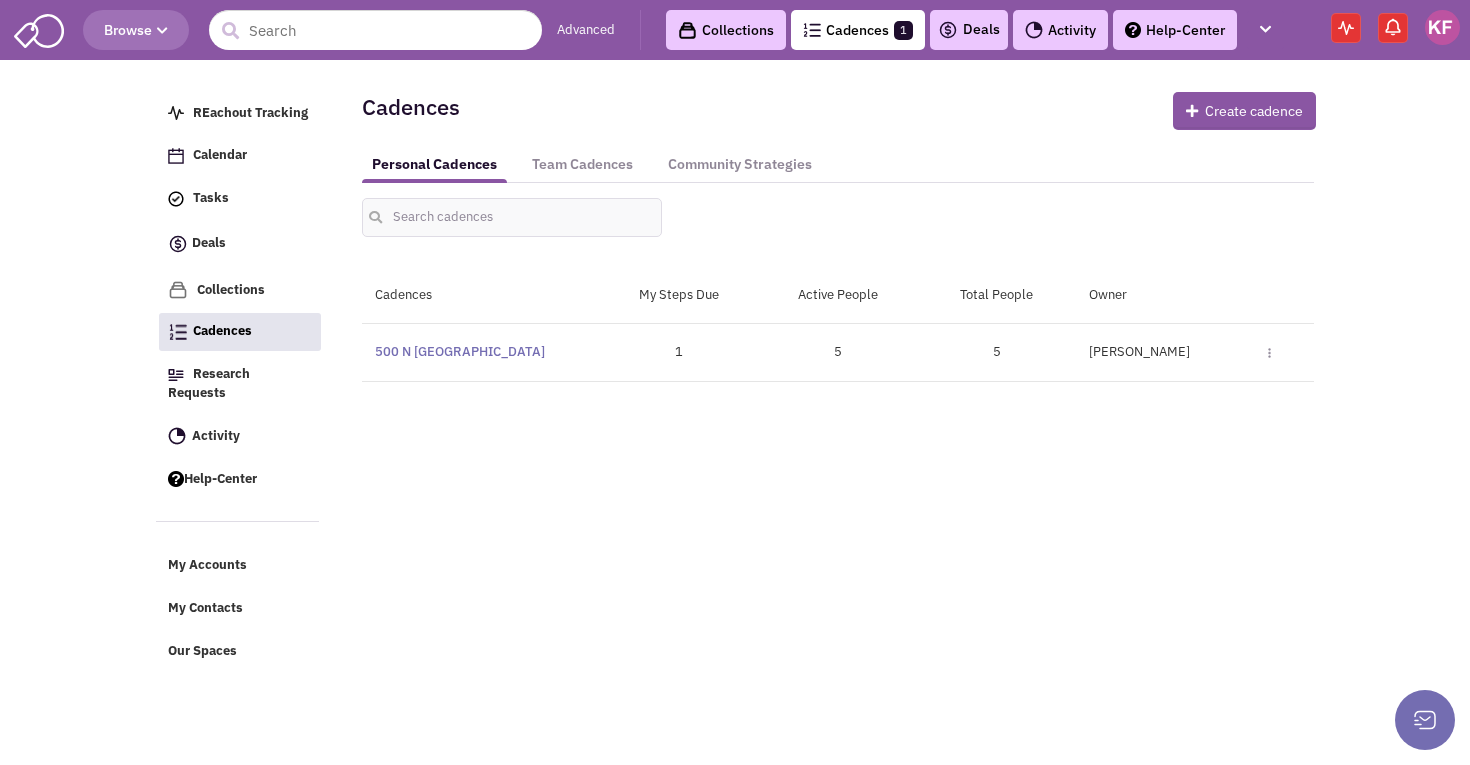scroll, scrollTop: 0, scrollLeft: 0, axis: both 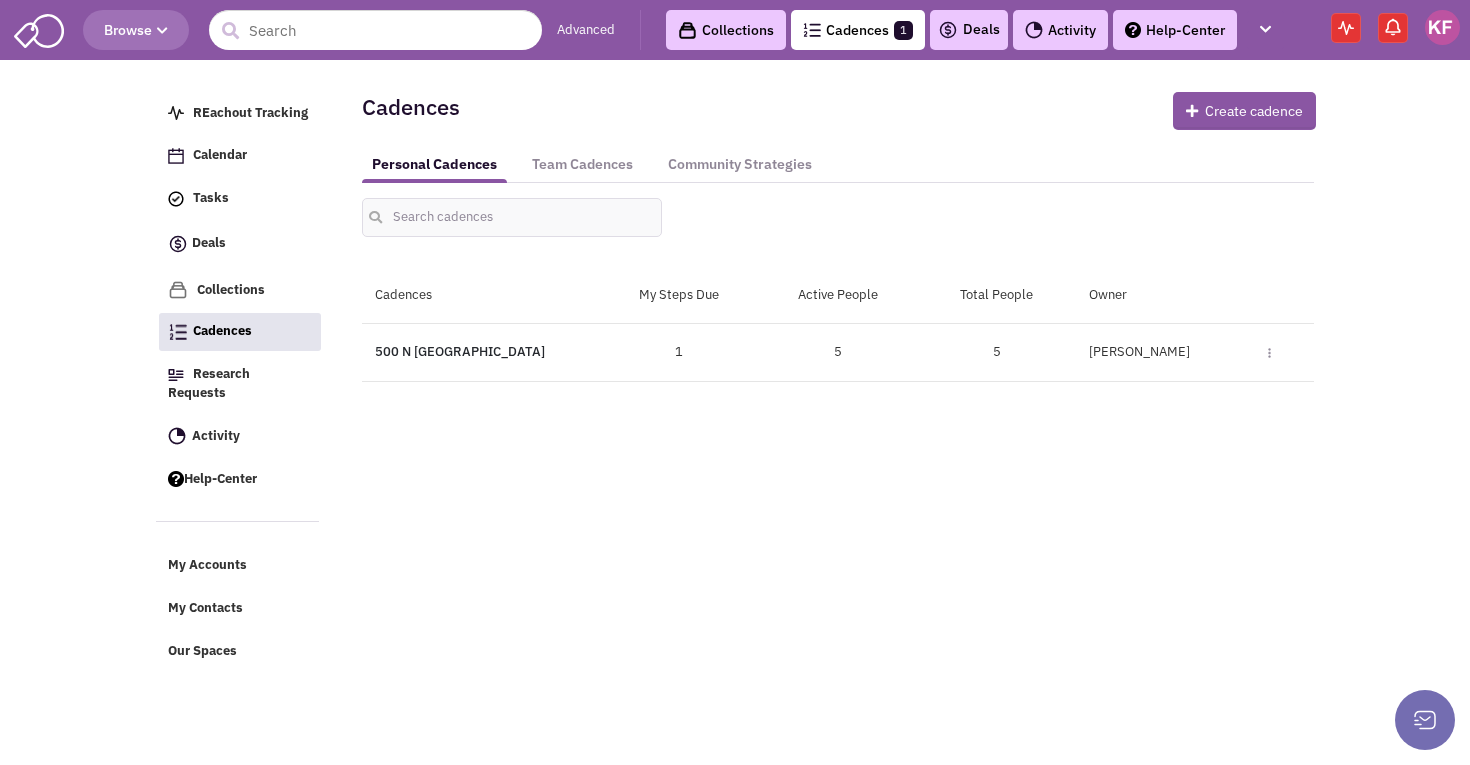 click on "500 N [GEOGRAPHIC_DATA]" at bounding box center (460, 351) 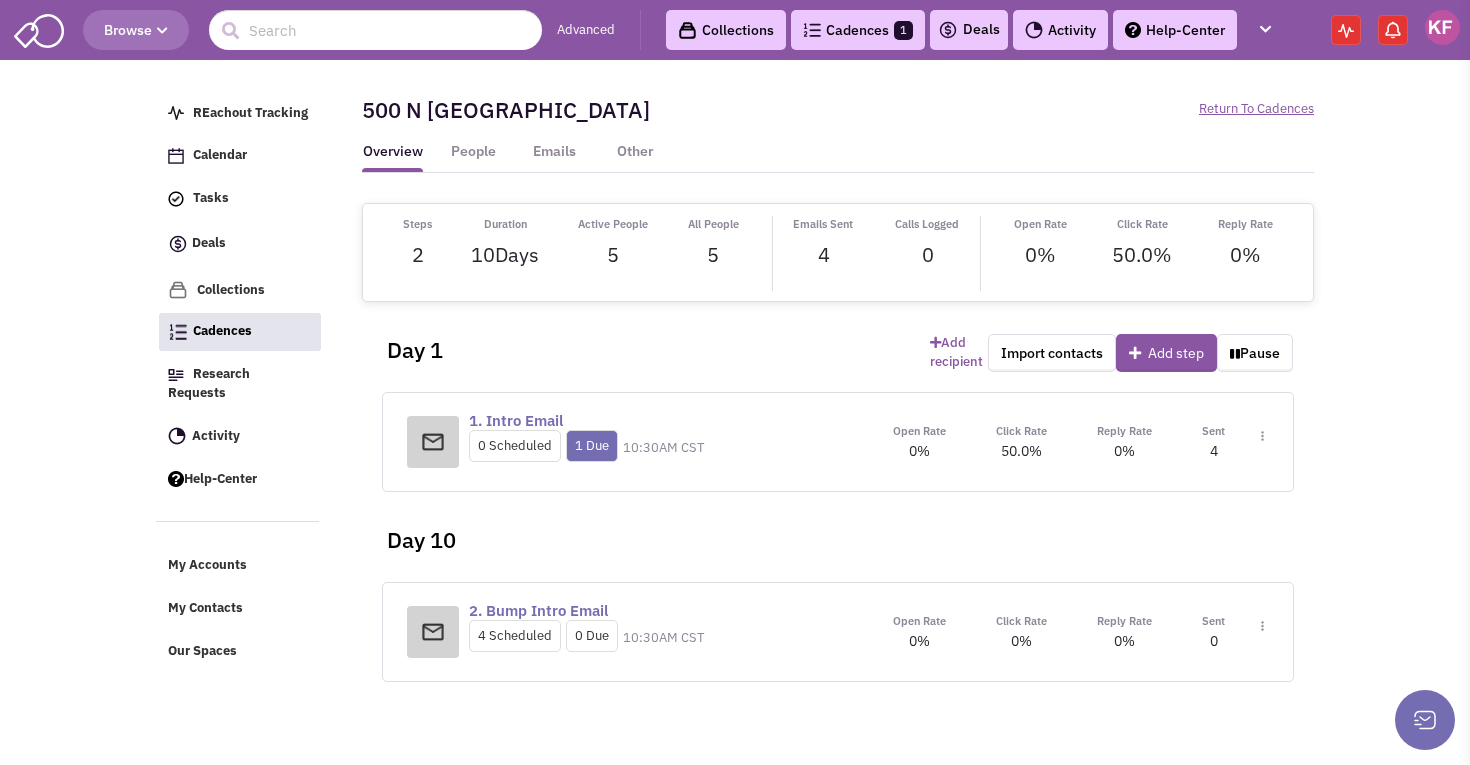 scroll, scrollTop: 0, scrollLeft: 0, axis: both 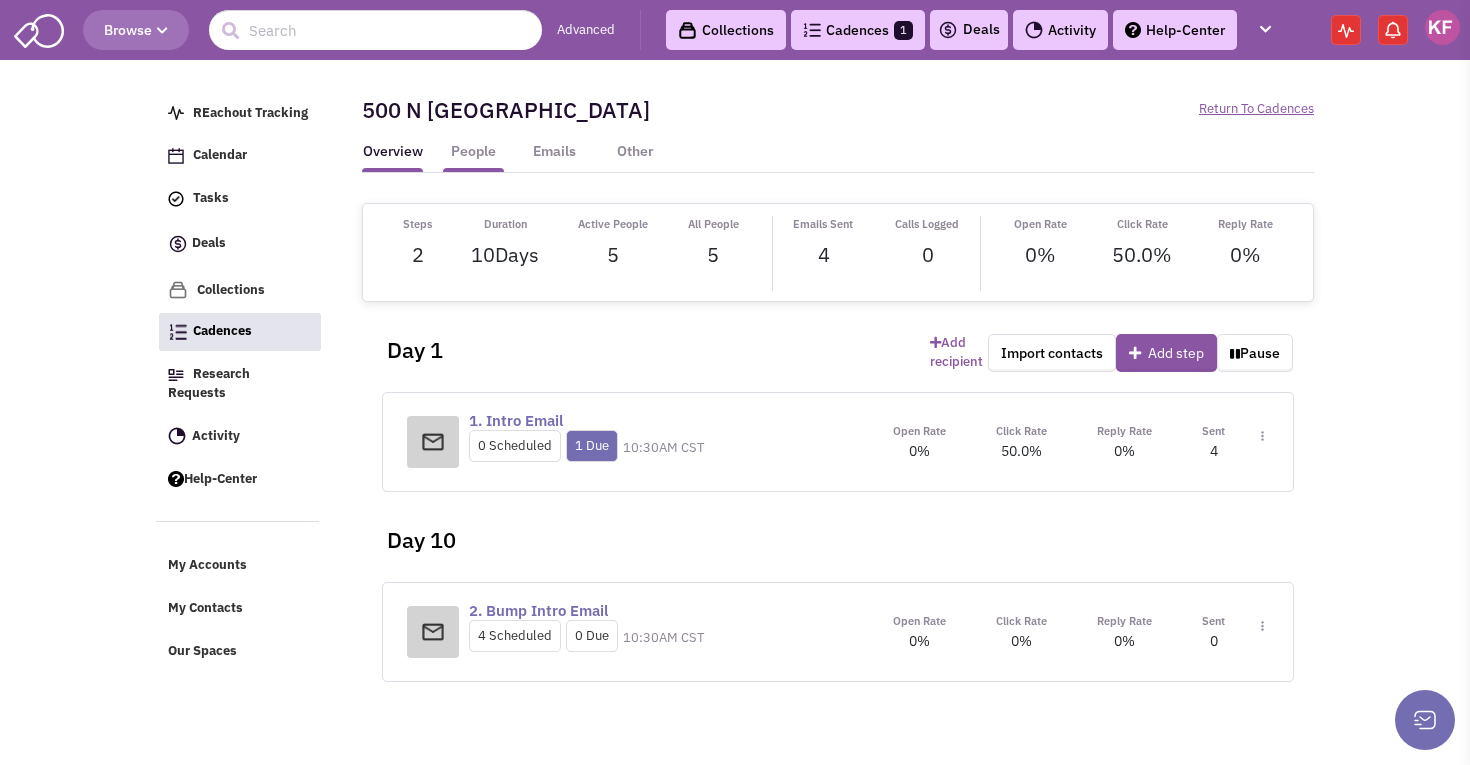 click on "People" at bounding box center (473, 157) 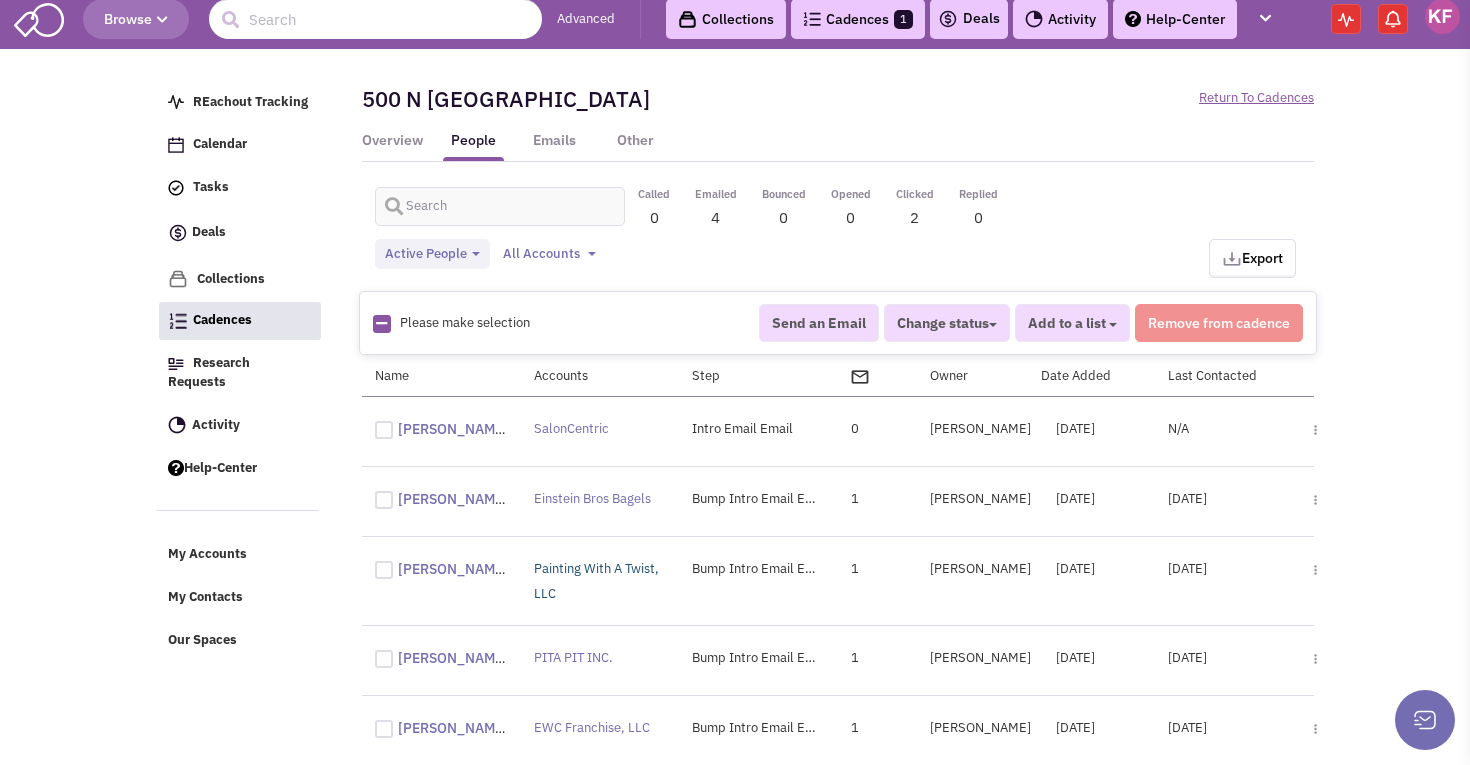 scroll, scrollTop: 10, scrollLeft: 0, axis: vertical 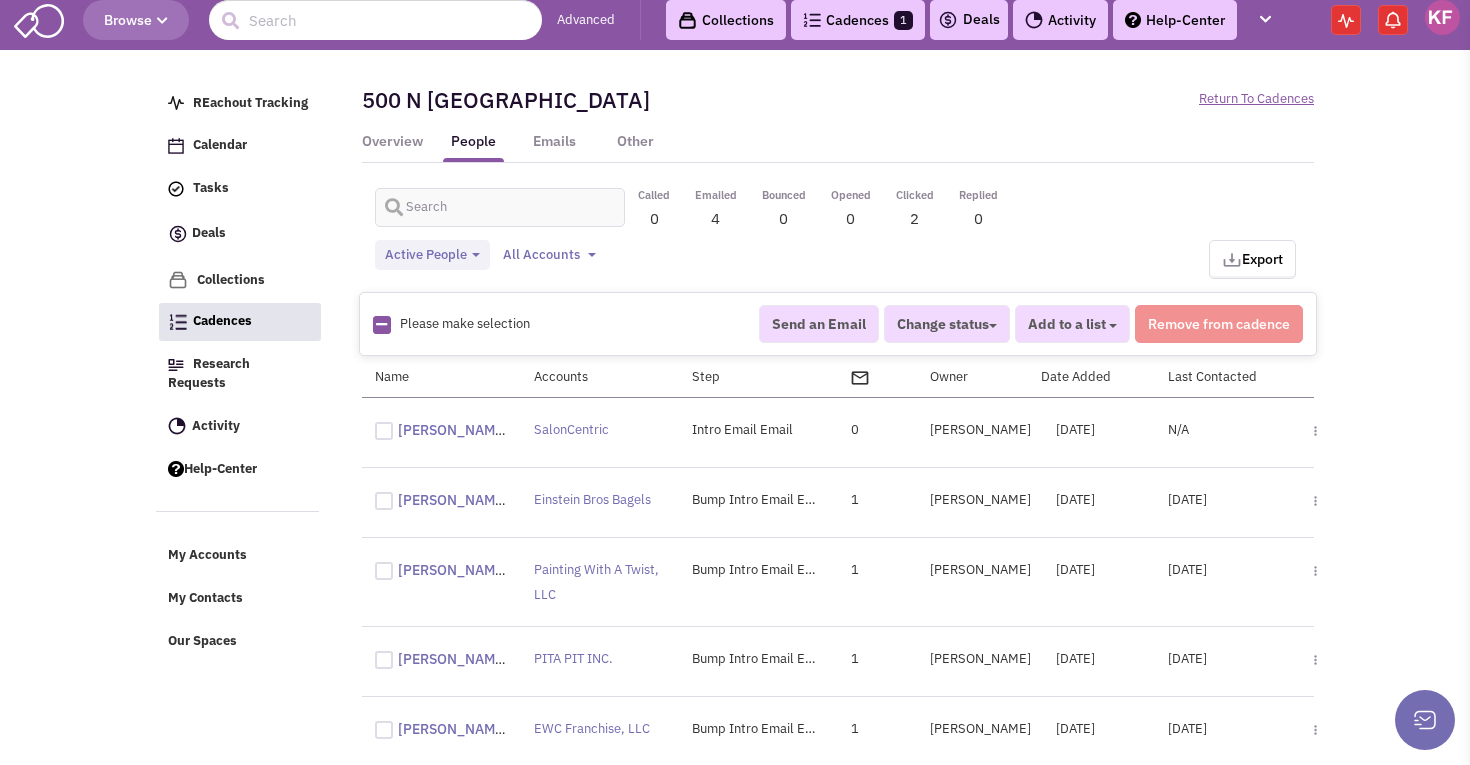 click on "Browse
Advanced
Collections
Cadences  1
Deals
Activity
Help-Center" at bounding box center [735, 23] 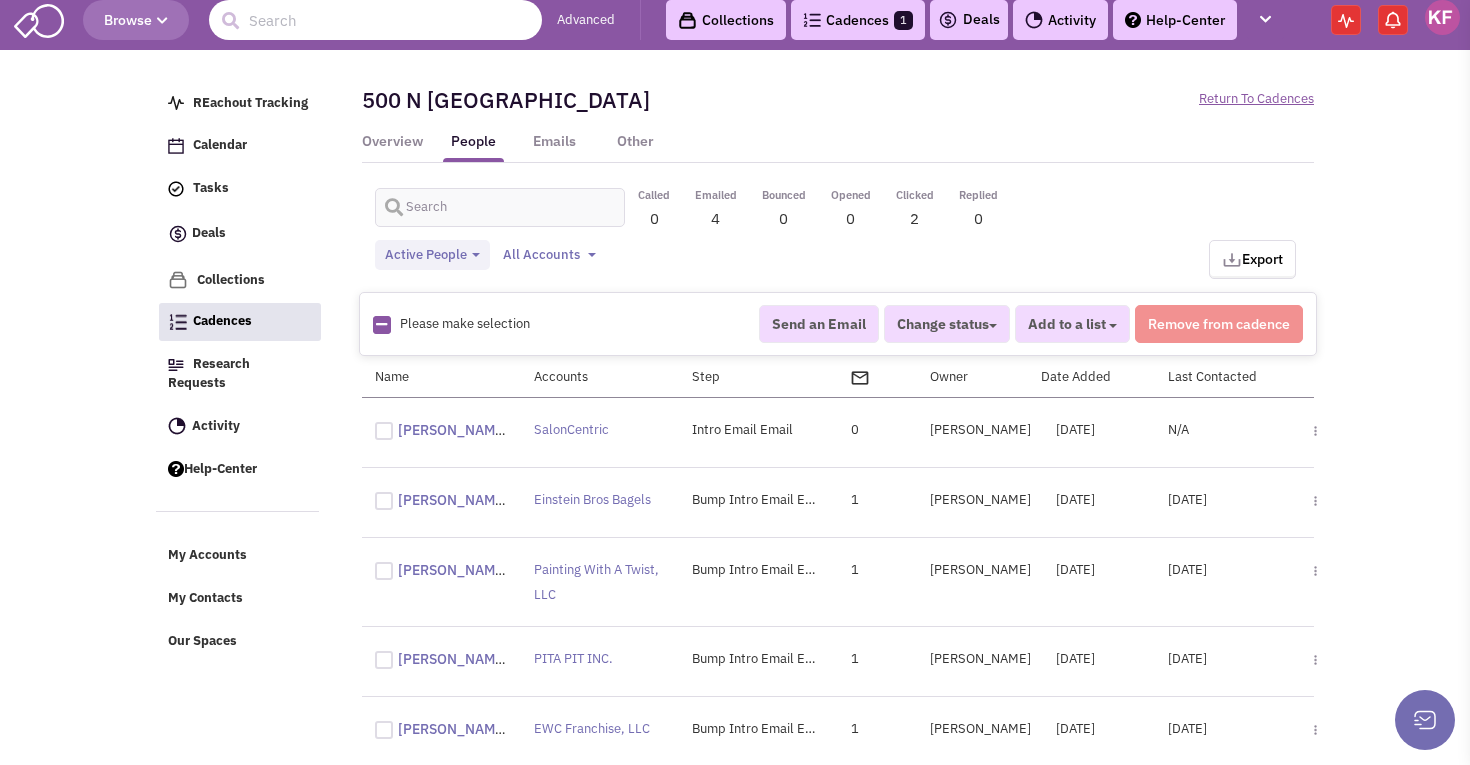 click at bounding box center [375, 20] 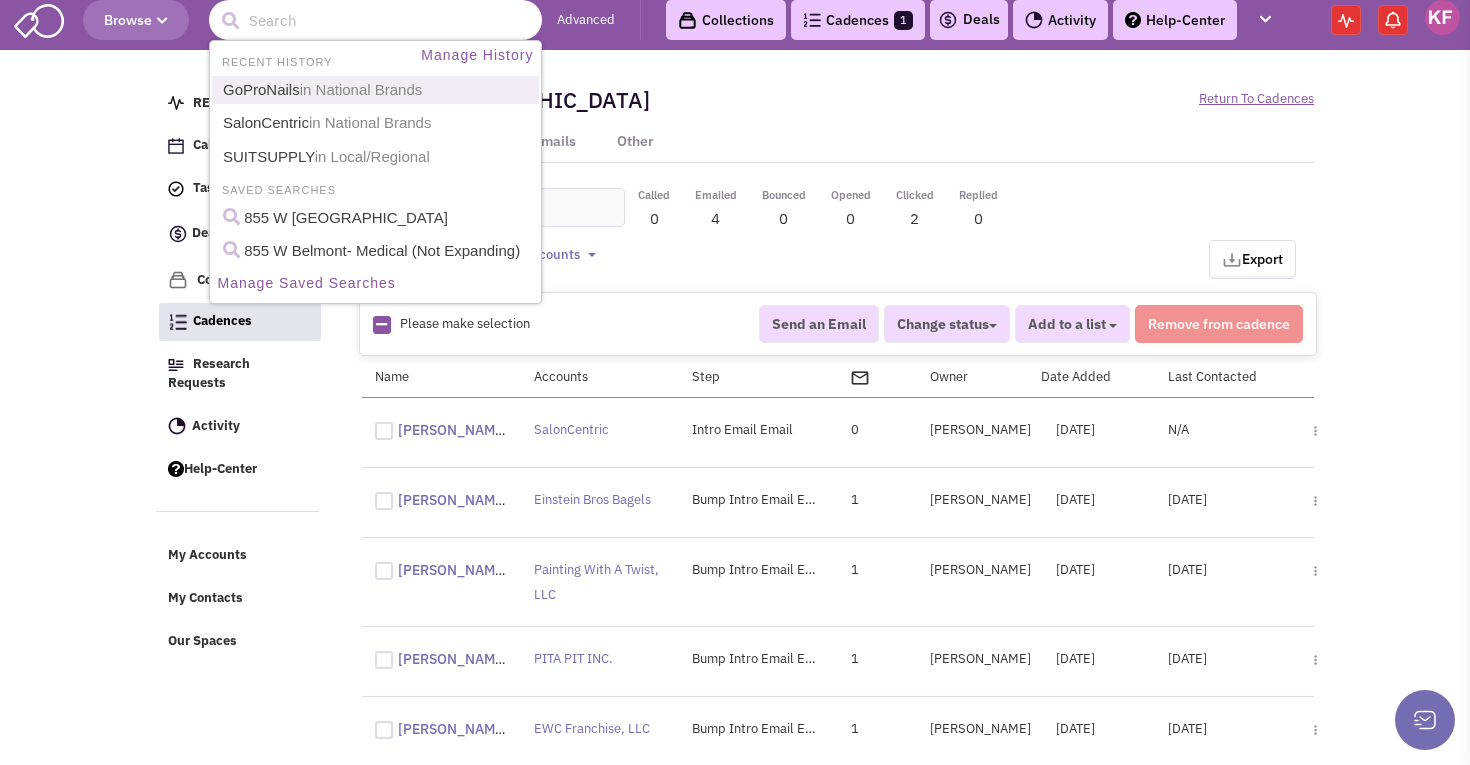 click on "in National Brands" at bounding box center [361, 89] 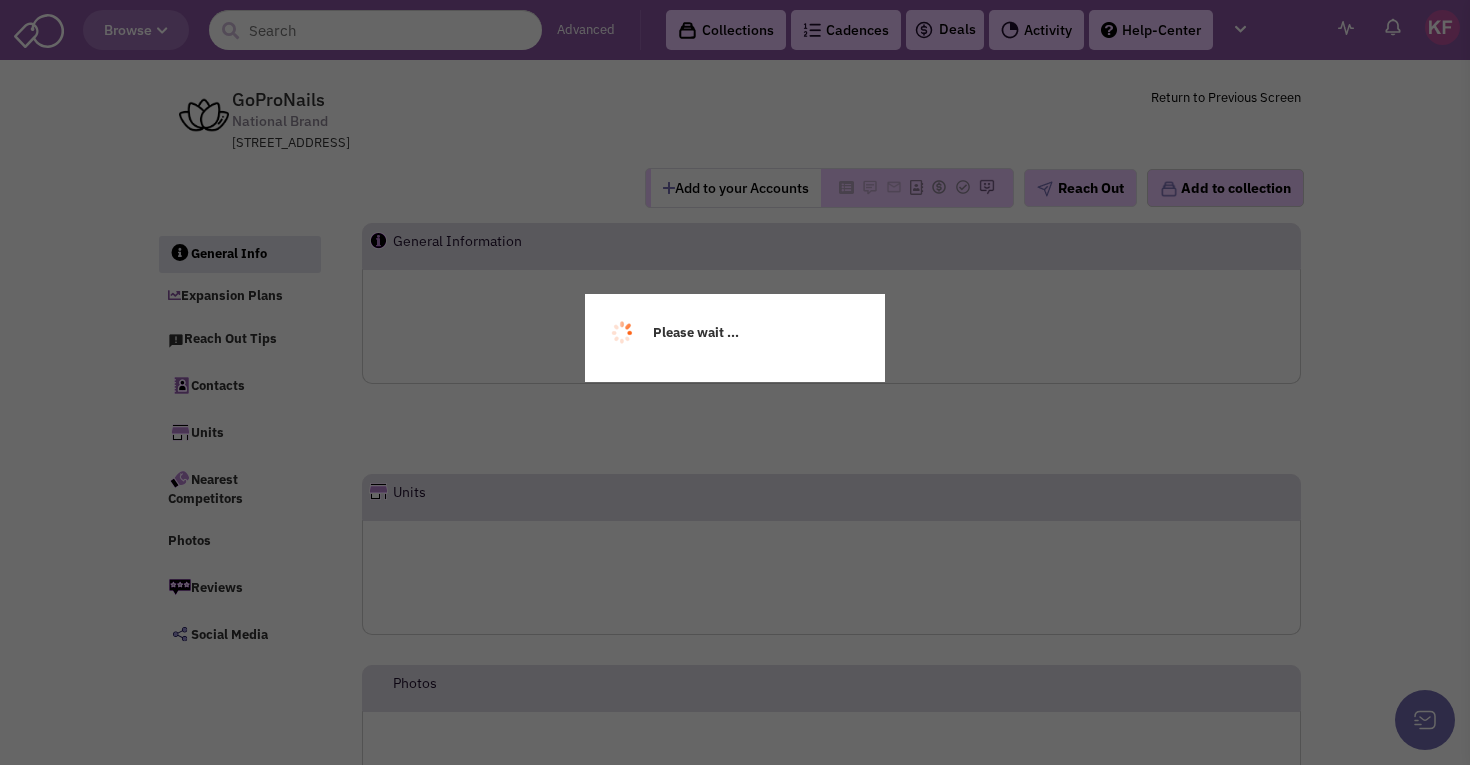 scroll, scrollTop: 0, scrollLeft: 0, axis: both 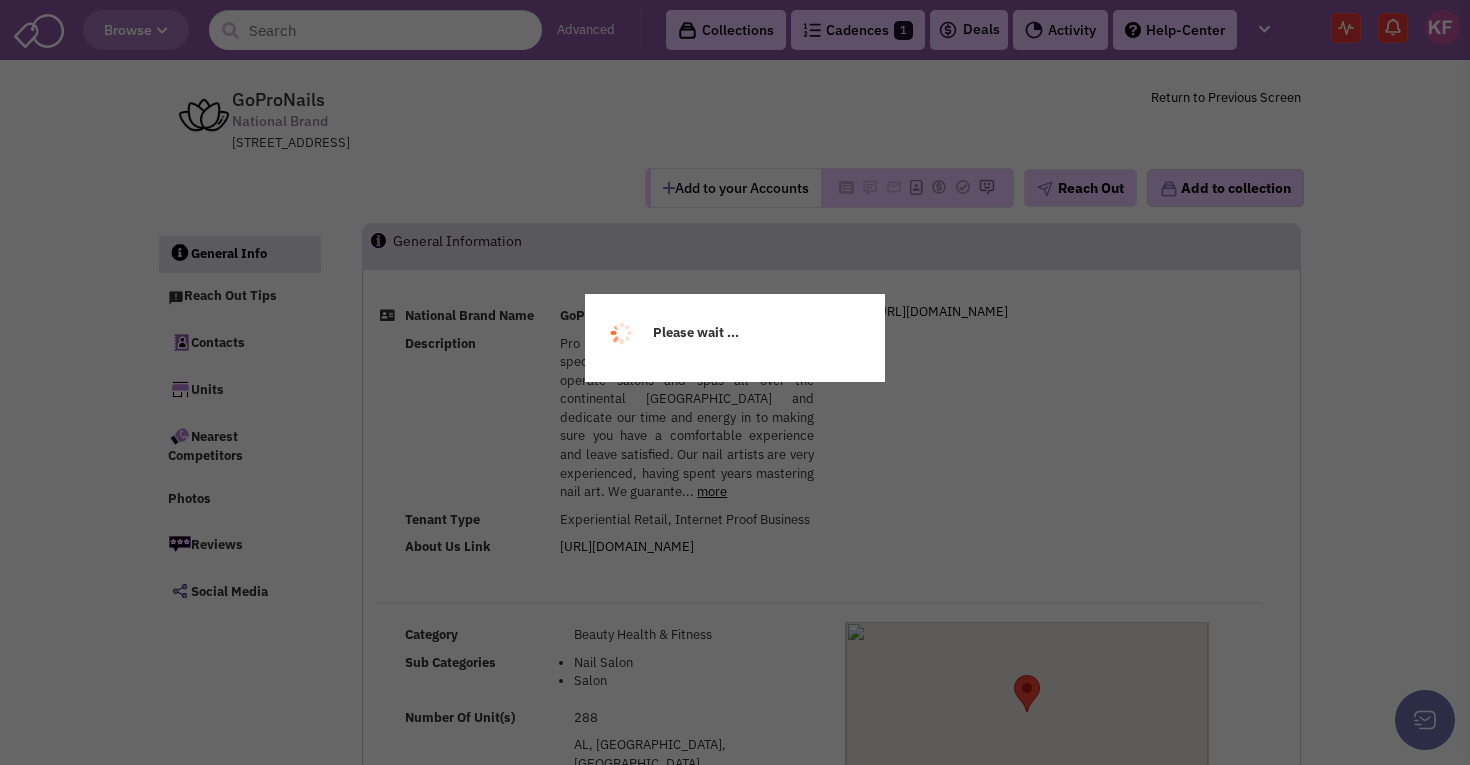 select 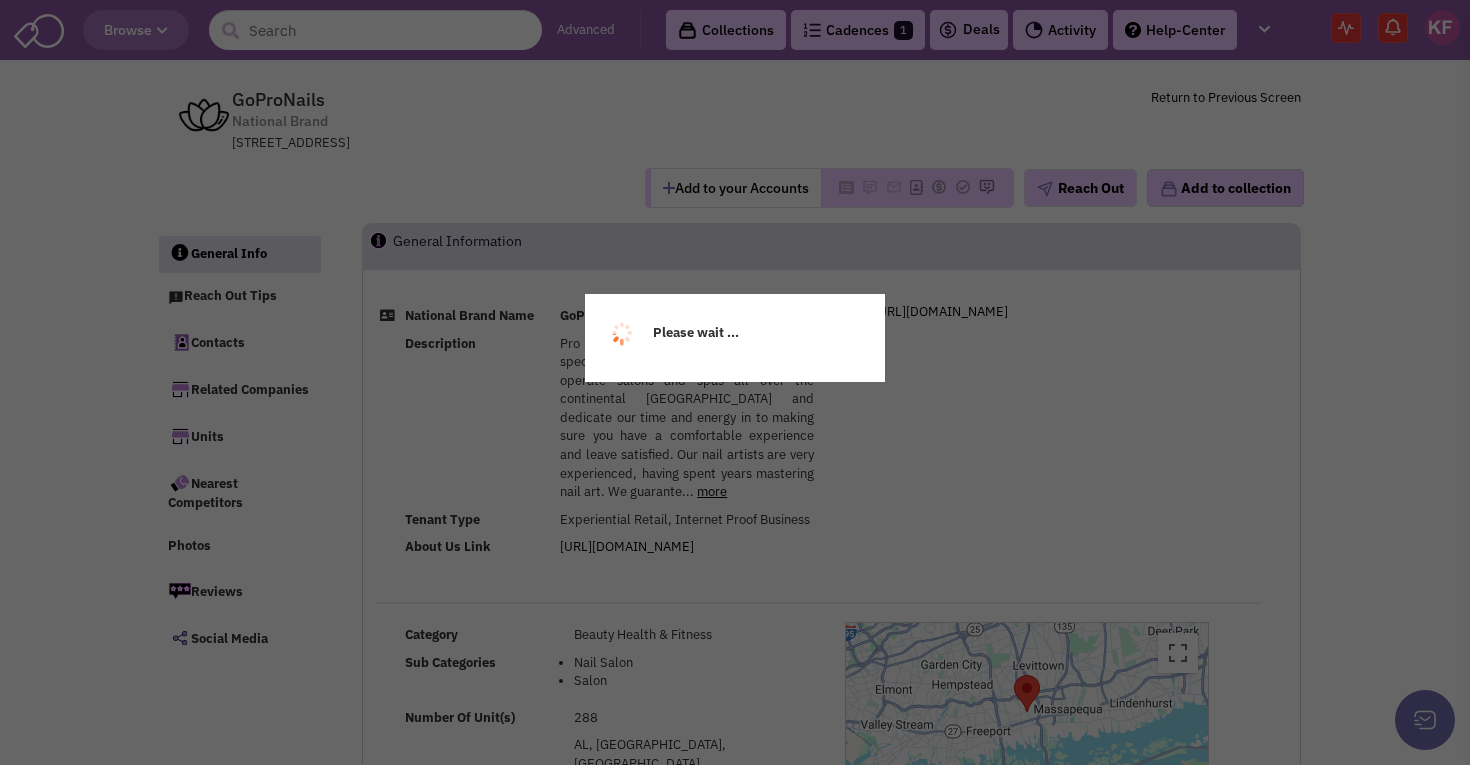 select 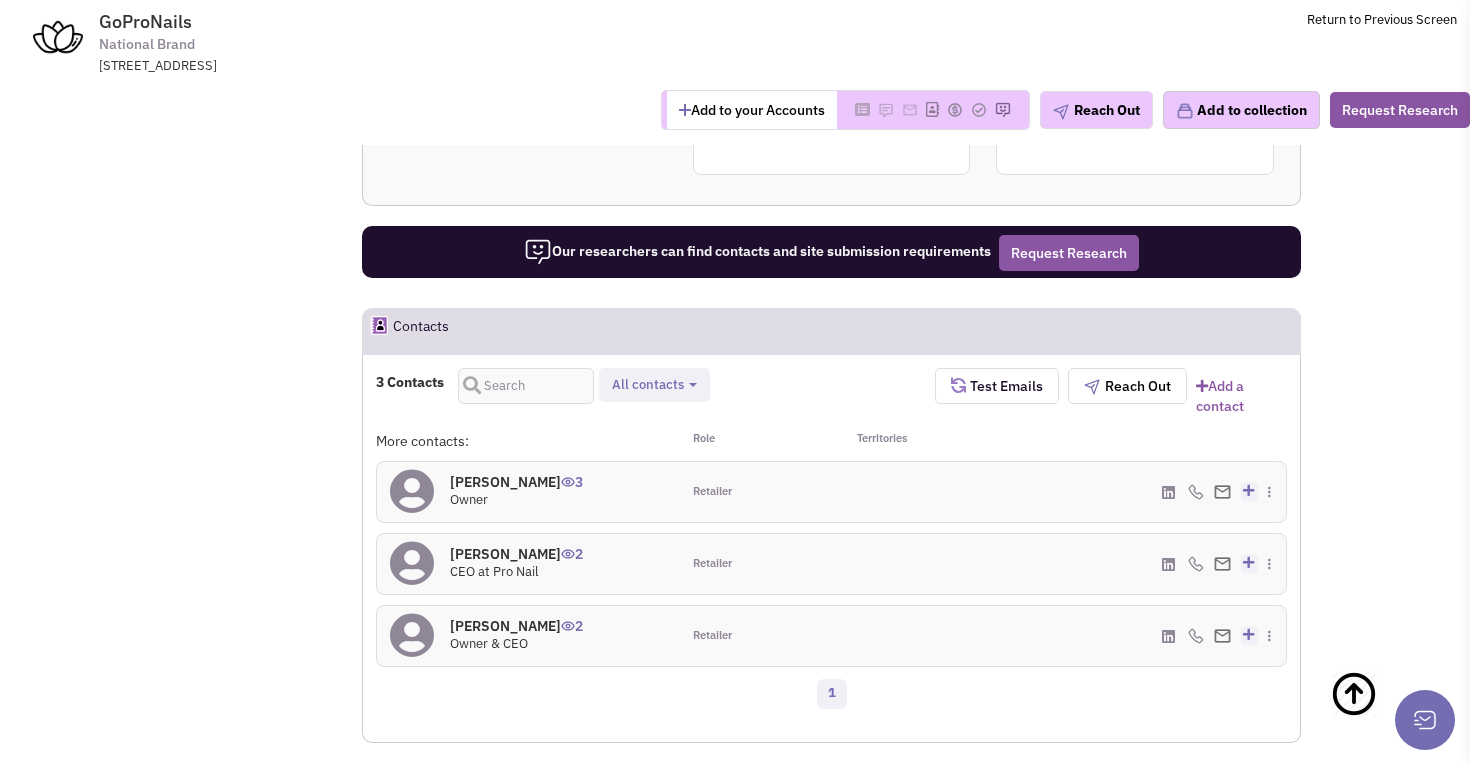 scroll, scrollTop: 1256, scrollLeft: 0, axis: vertical 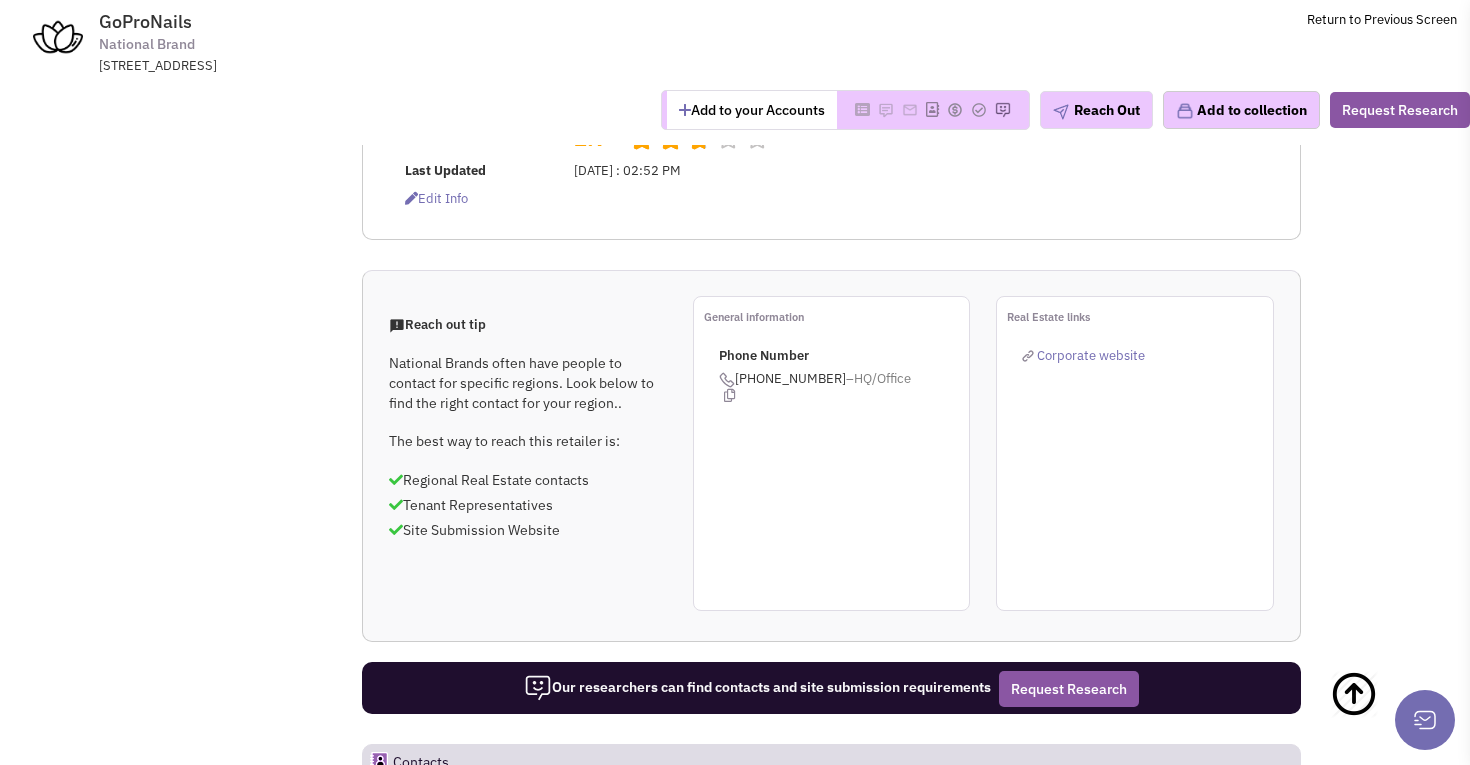 click at bounding box center [1248, 926] 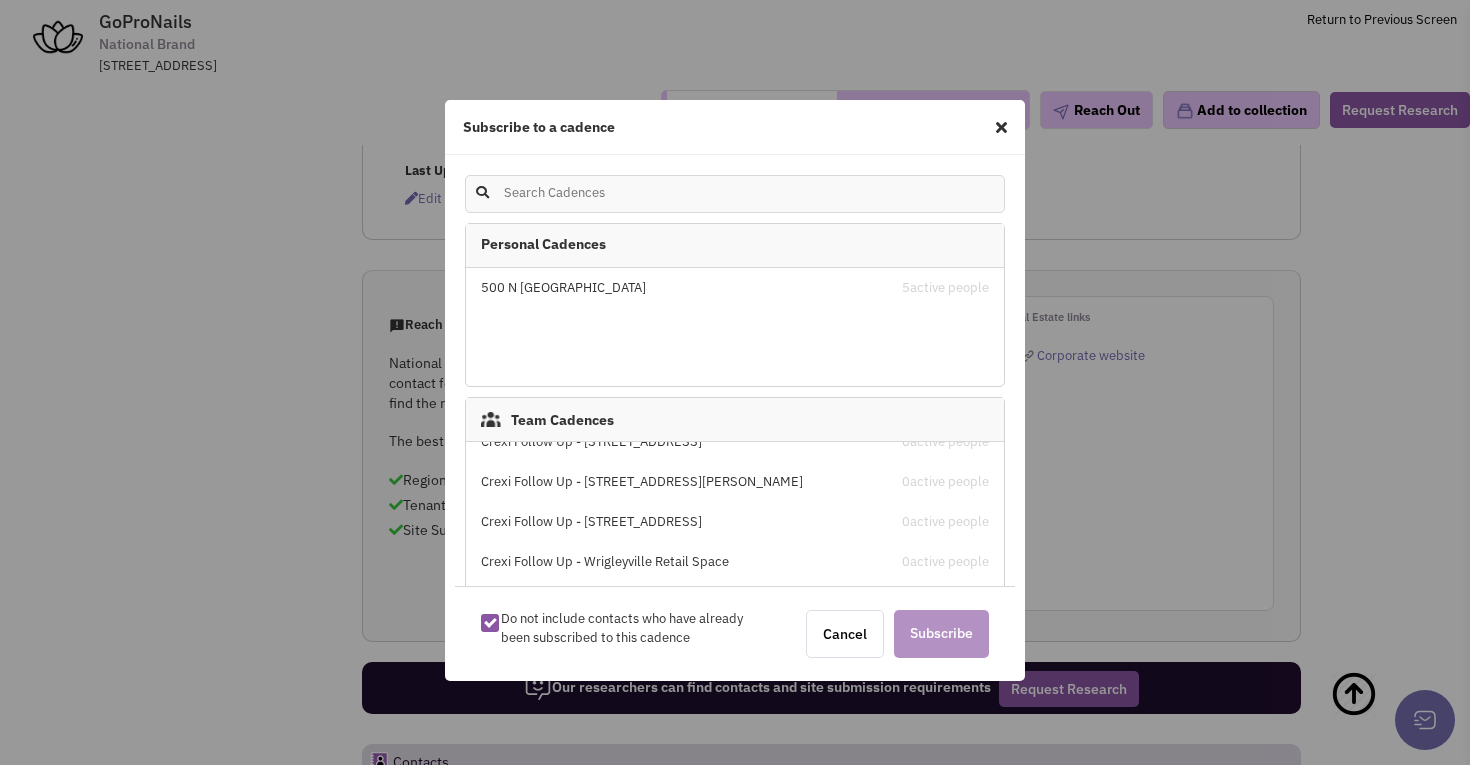 scroll, scrollTop: 60, scrollLeft: 0, axis: vertical 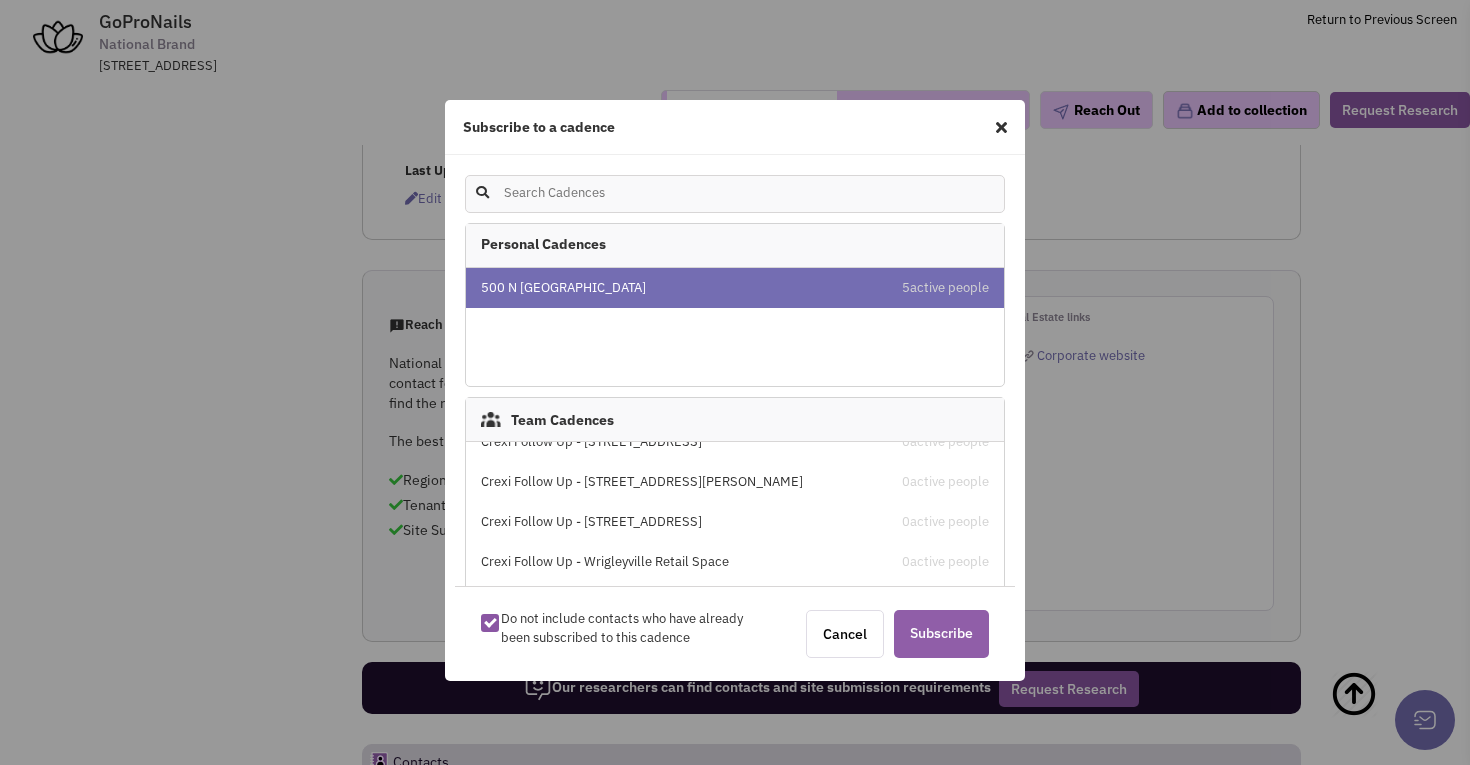 click on "Subscribe" at bounding box center (941, 634) 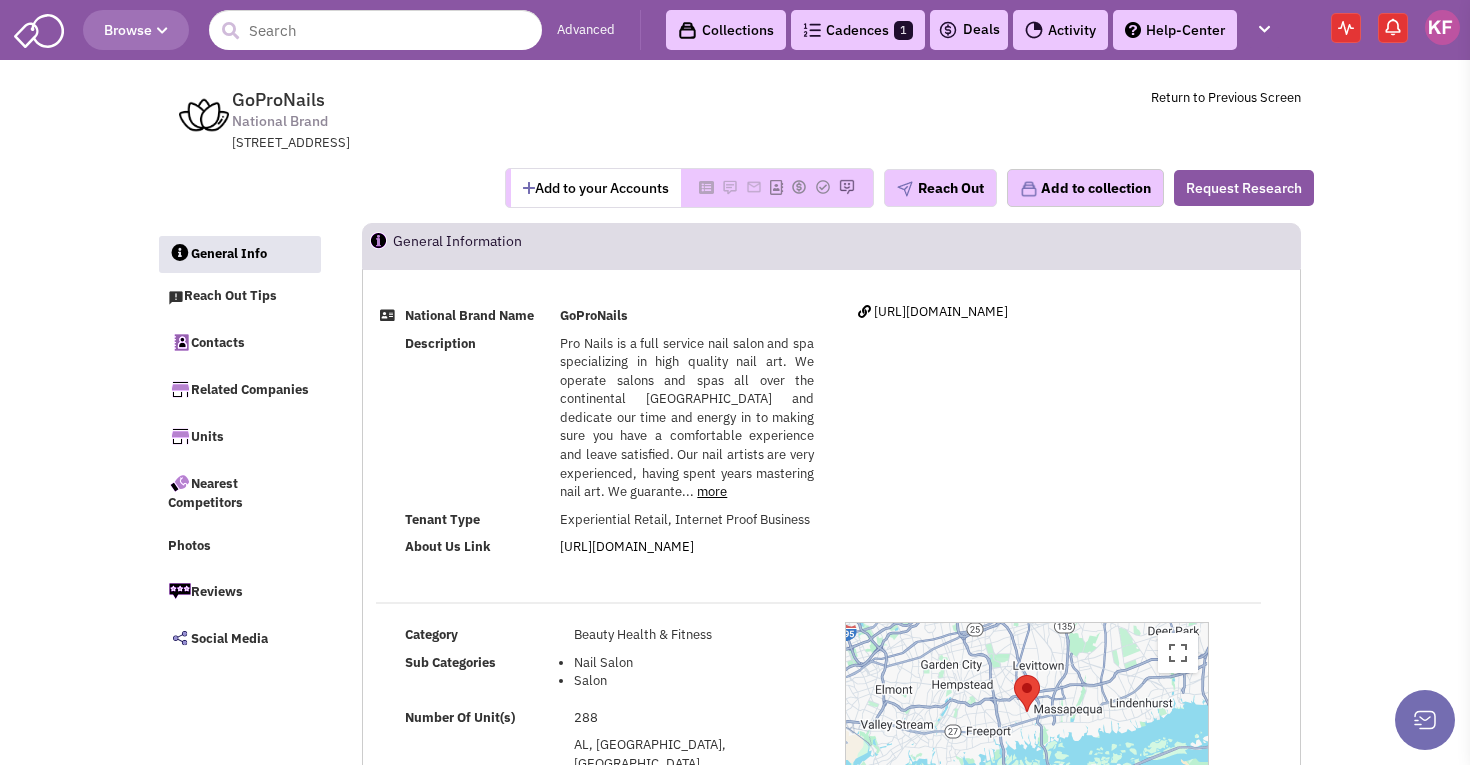 scroll, scrollTop: 0, scrollLeft: 0, axis: both 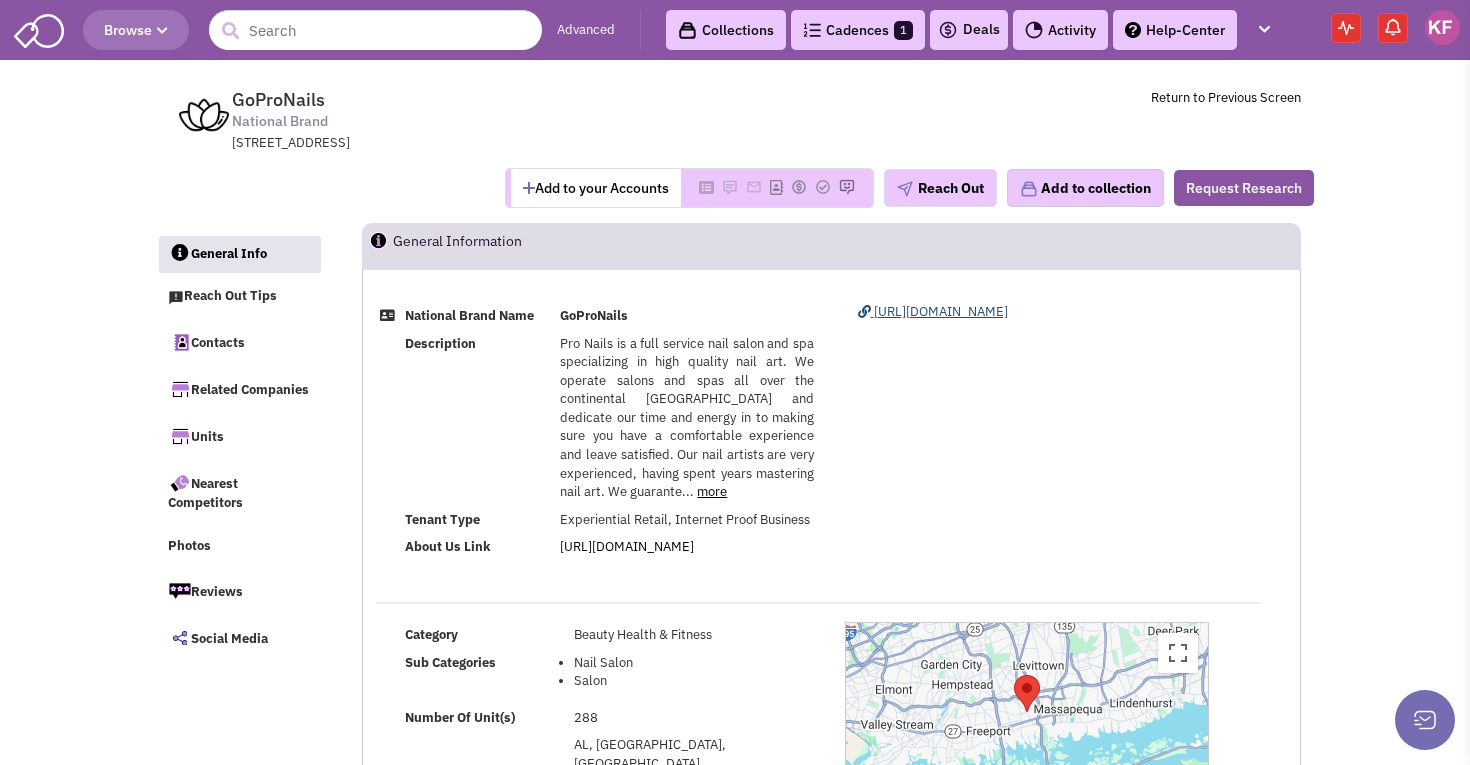 click on "http://gopronails.com" at bounding box center [941, 311] 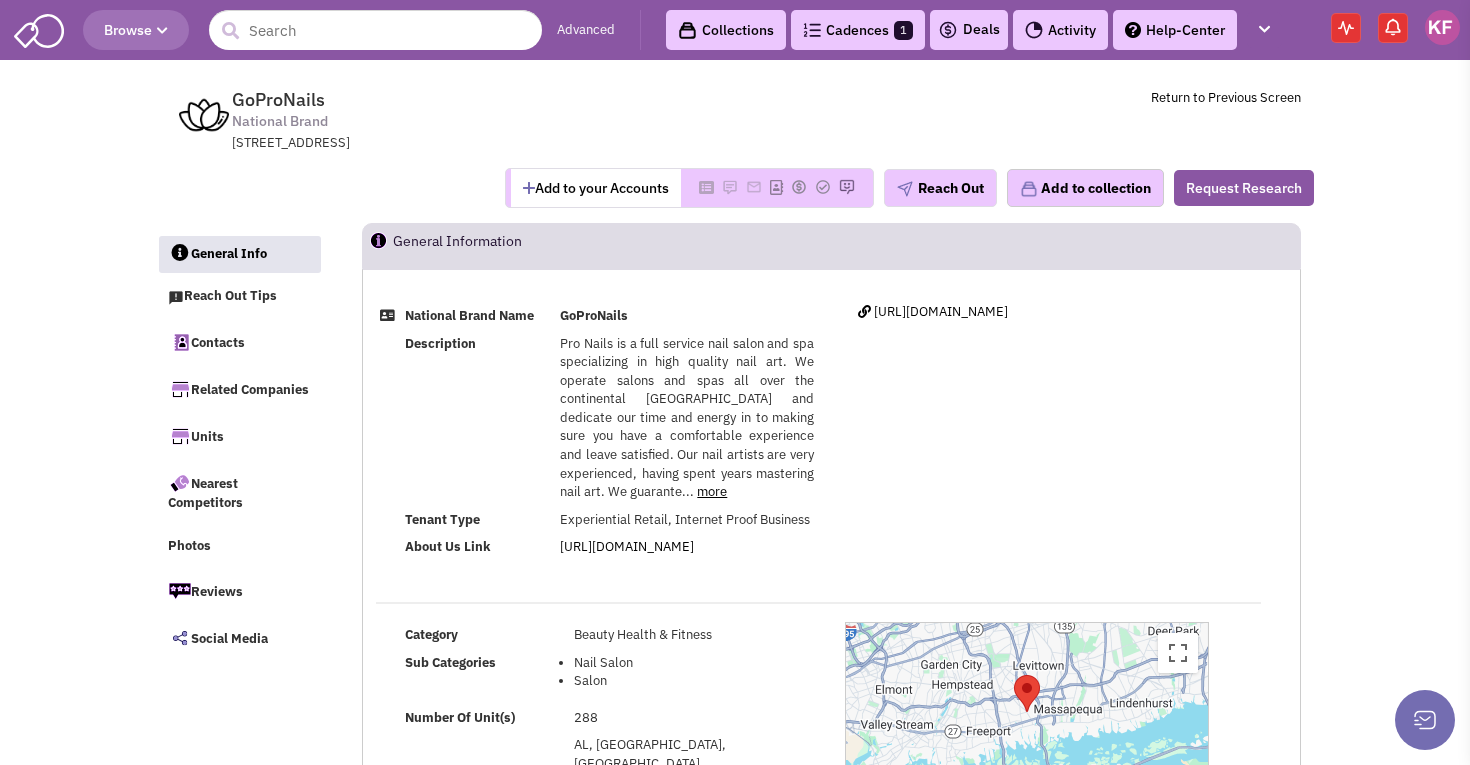 click on "Browse" at bounding box center (136, 30) 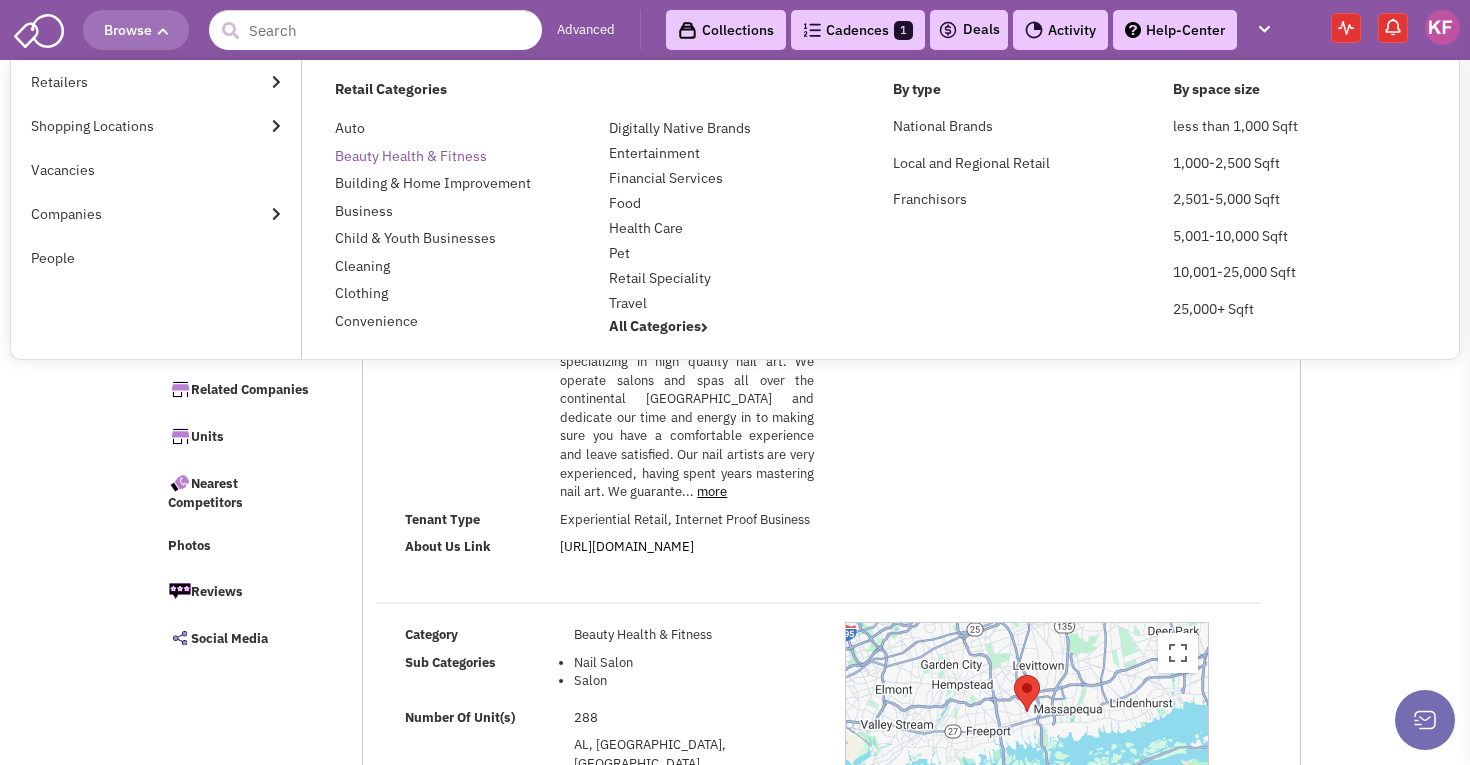 click on "Beauty Health & Fitness" at bounding box center (411, 156) 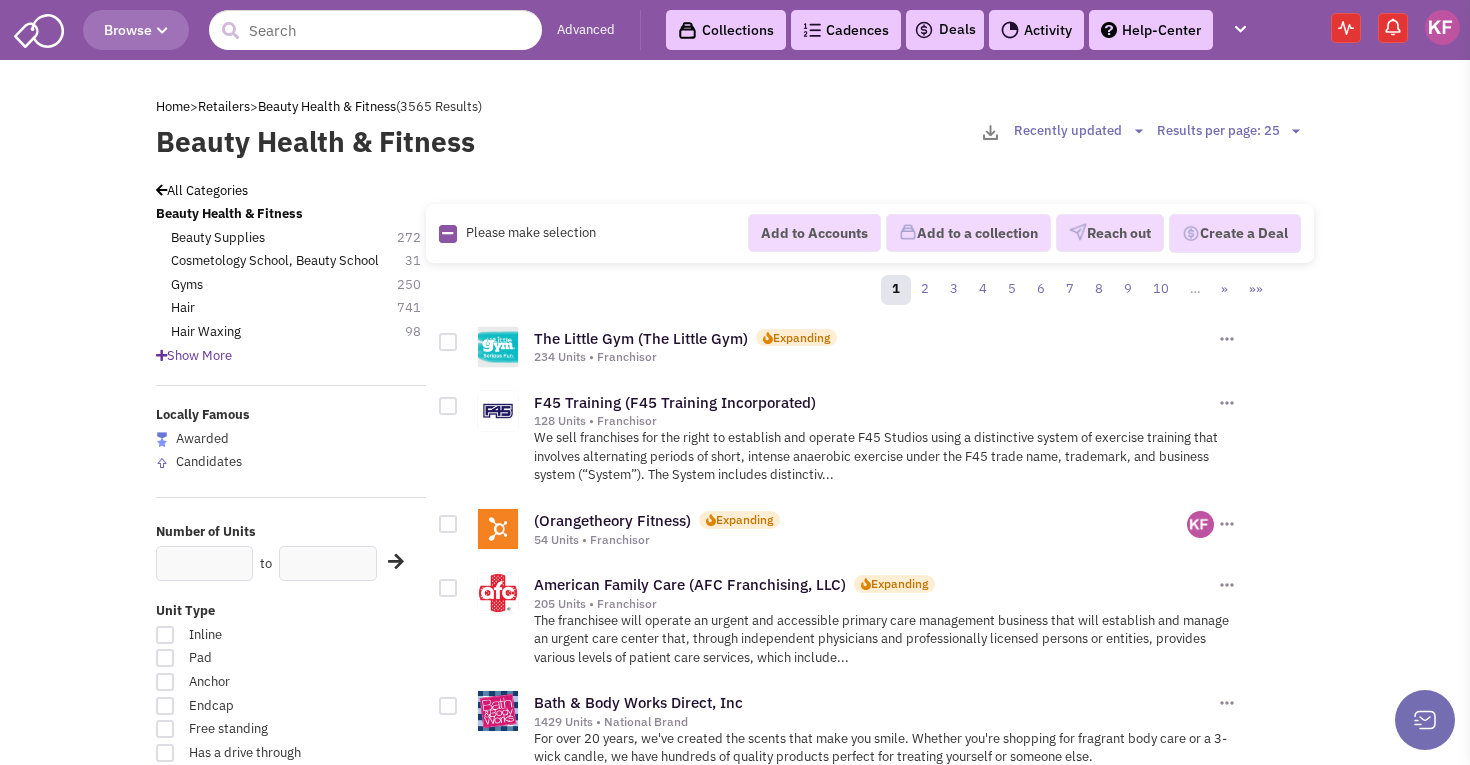 scroll, scrollTop: 0, scrollLeft: 0, axis: both 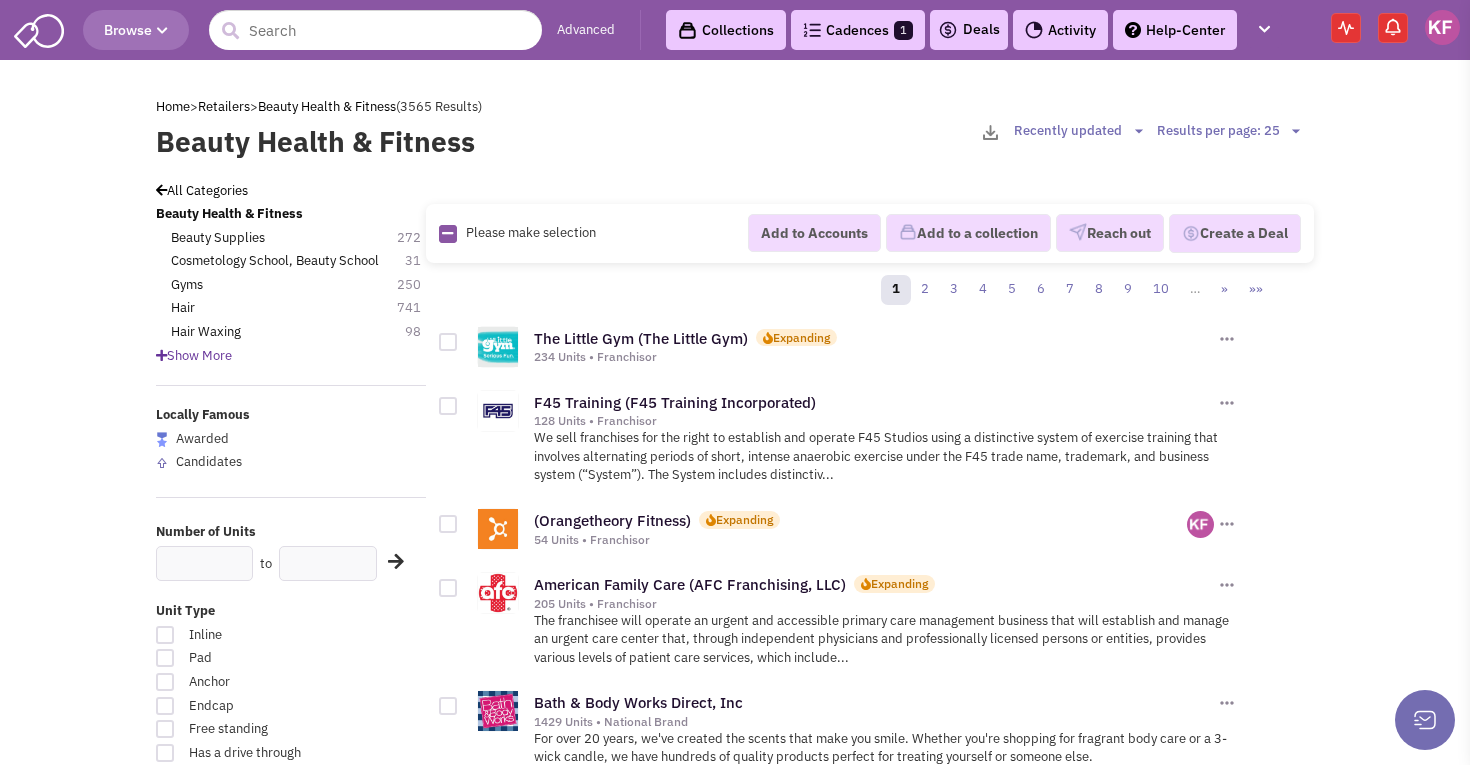 click on "Show More" at bounding box center (194, 355) 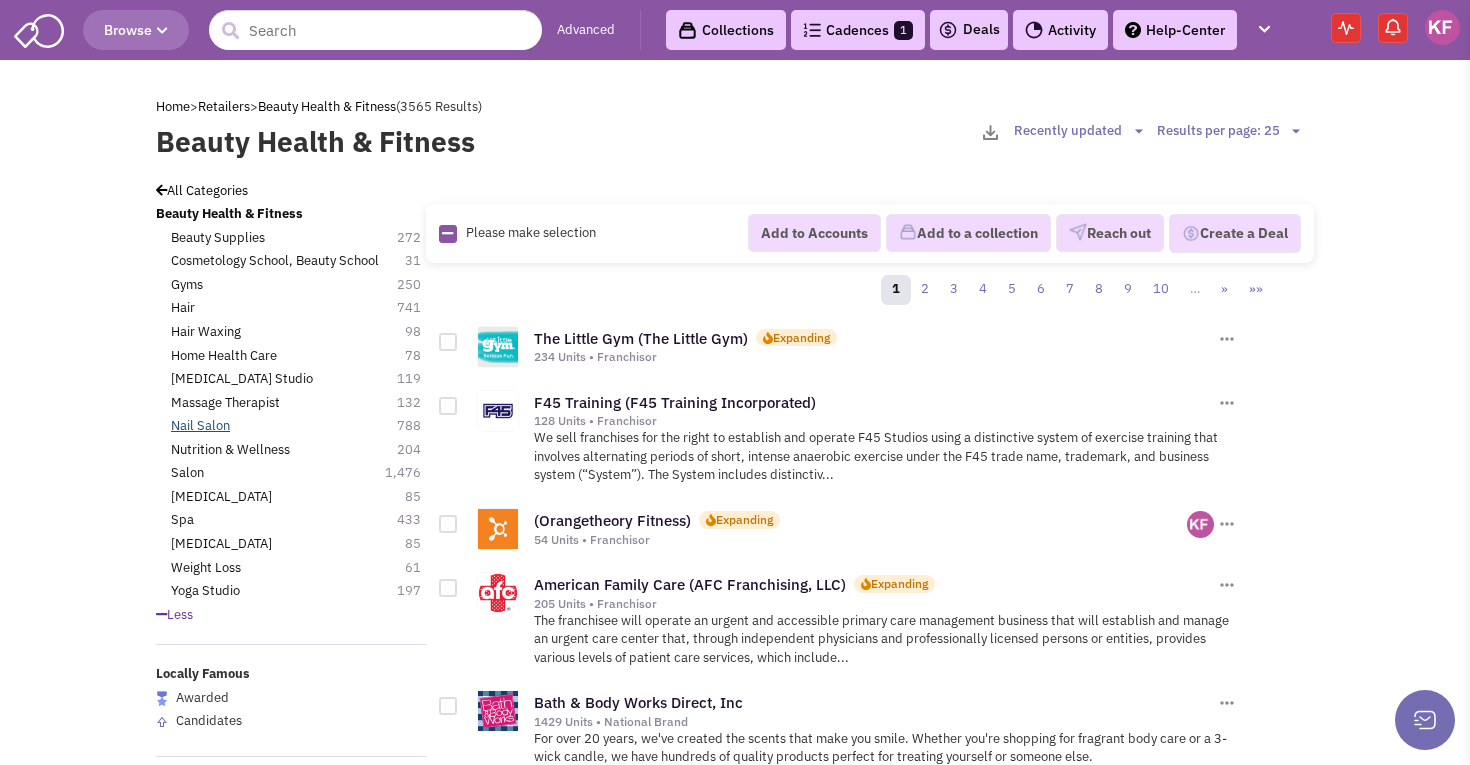 click on "Nail Salon" at bounding box center (200, 426) 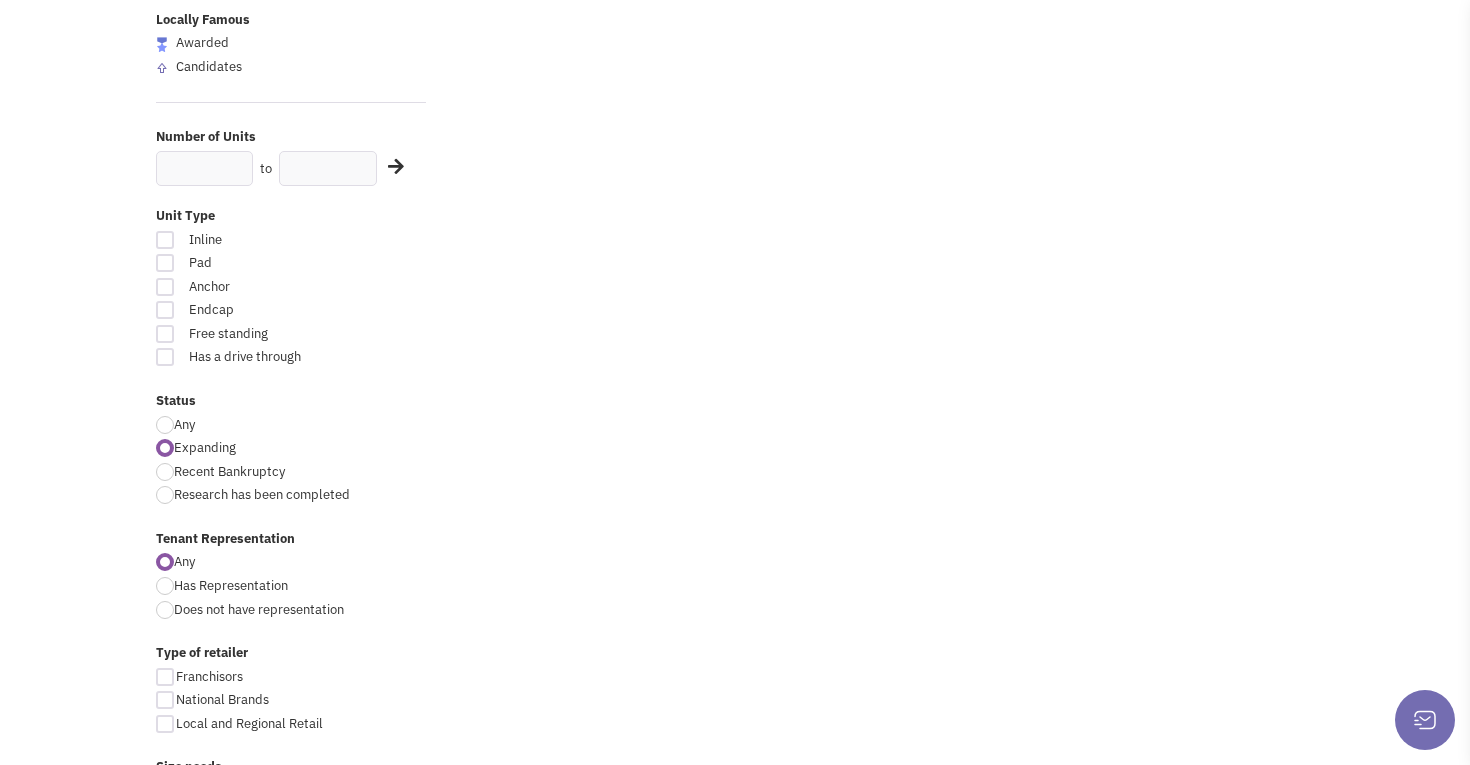 scroll, scrollTop: 757, scrollLeft: 0, axis: vertical 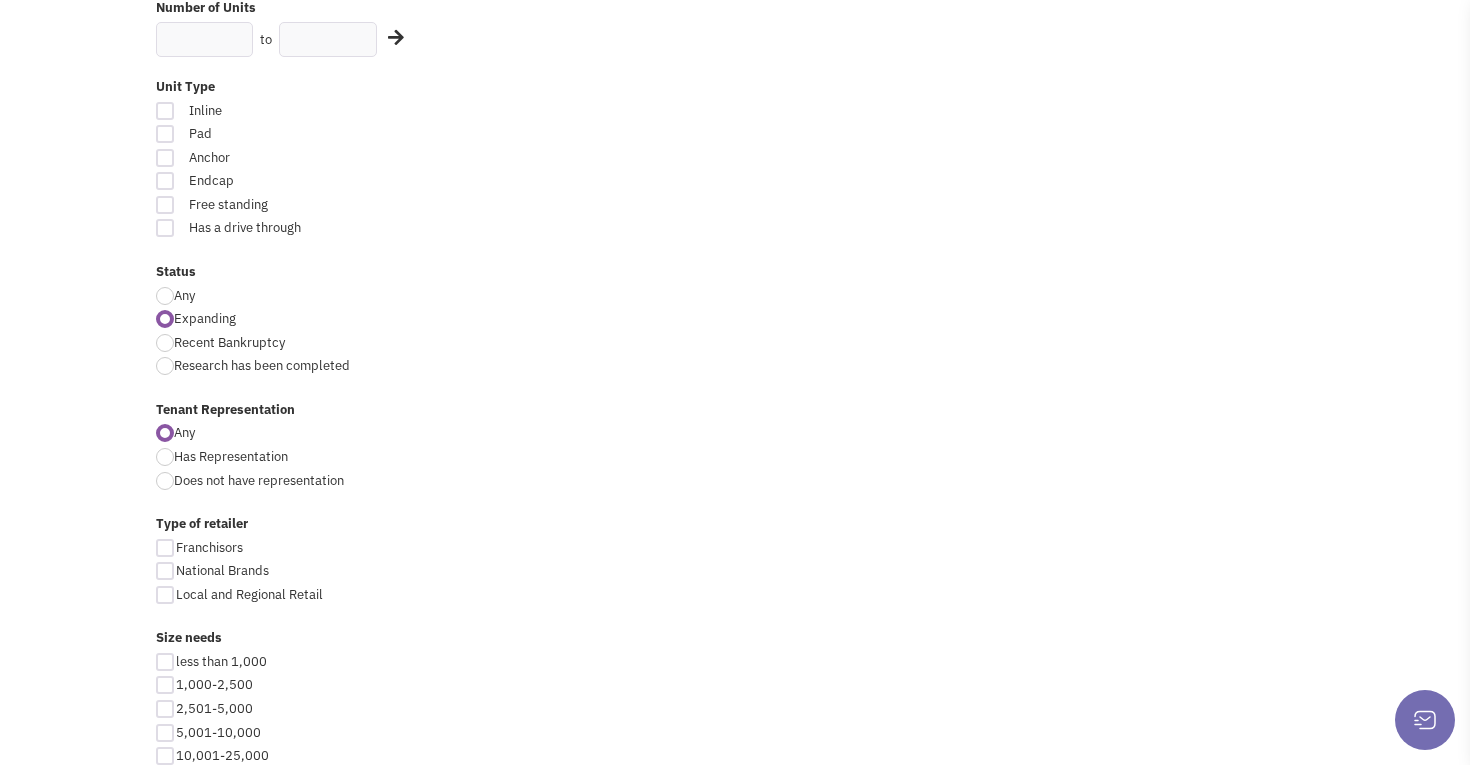 click at bounding box center (165, 296) 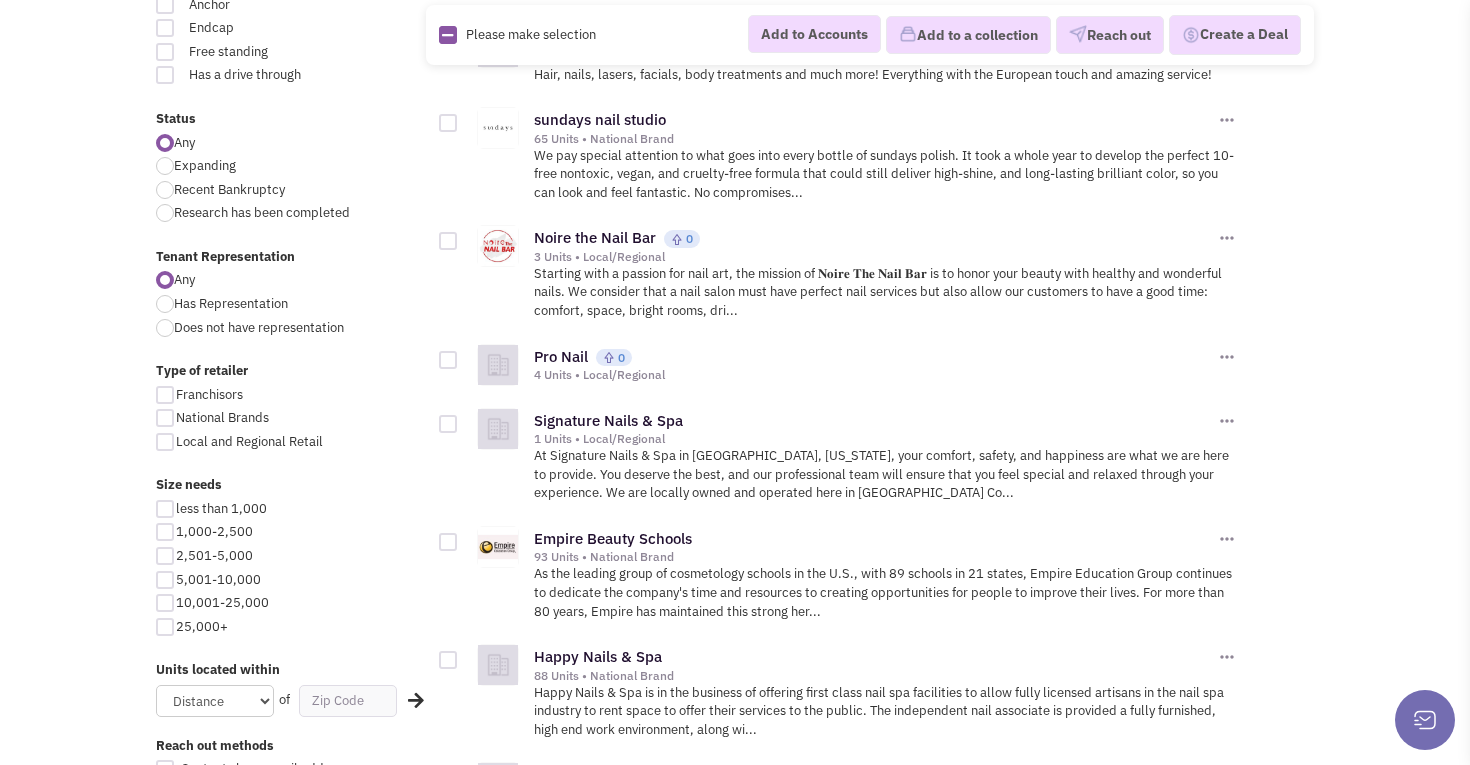 scroll, scrollTop: 1008, scrollLeft: 0, axis: vertical 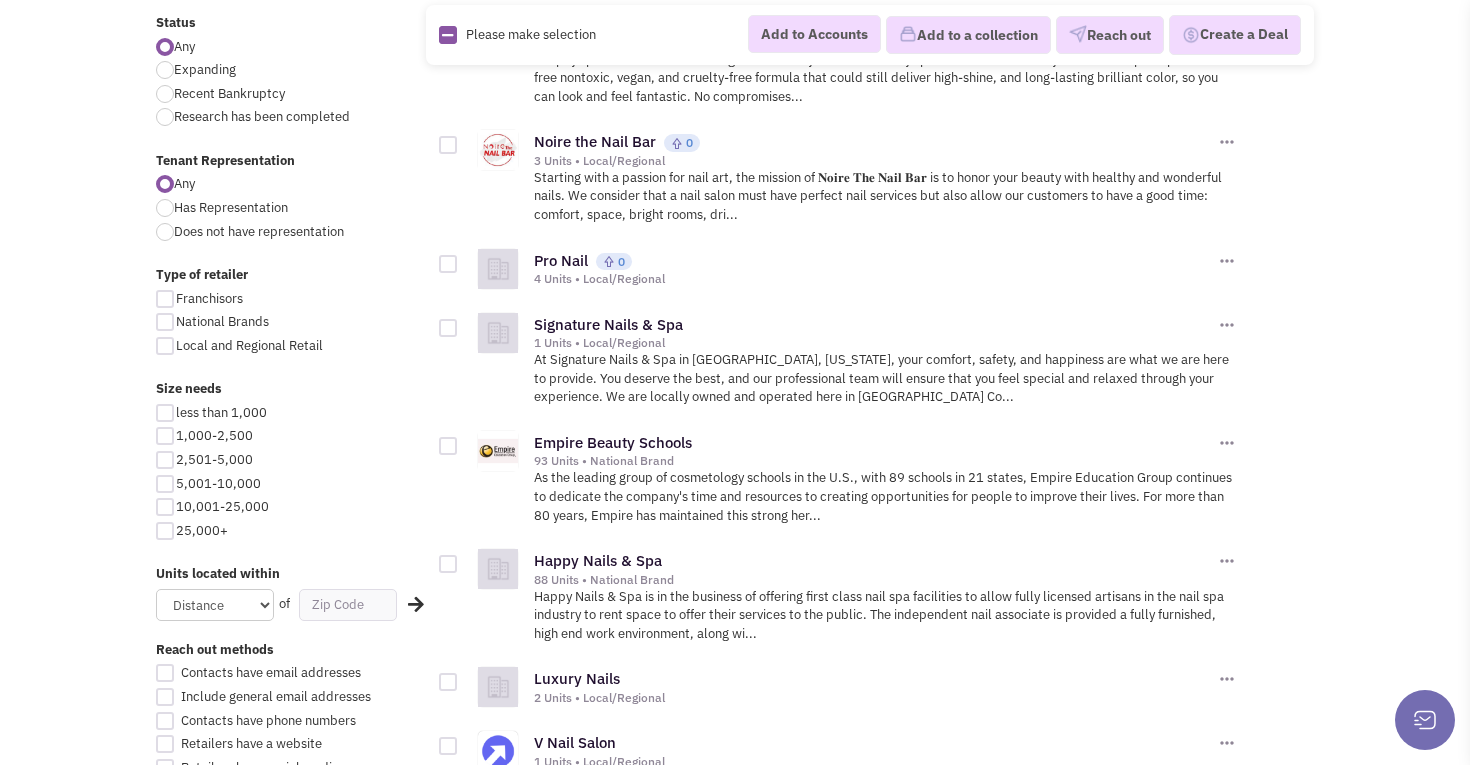 click at bounding box center (165, 436) 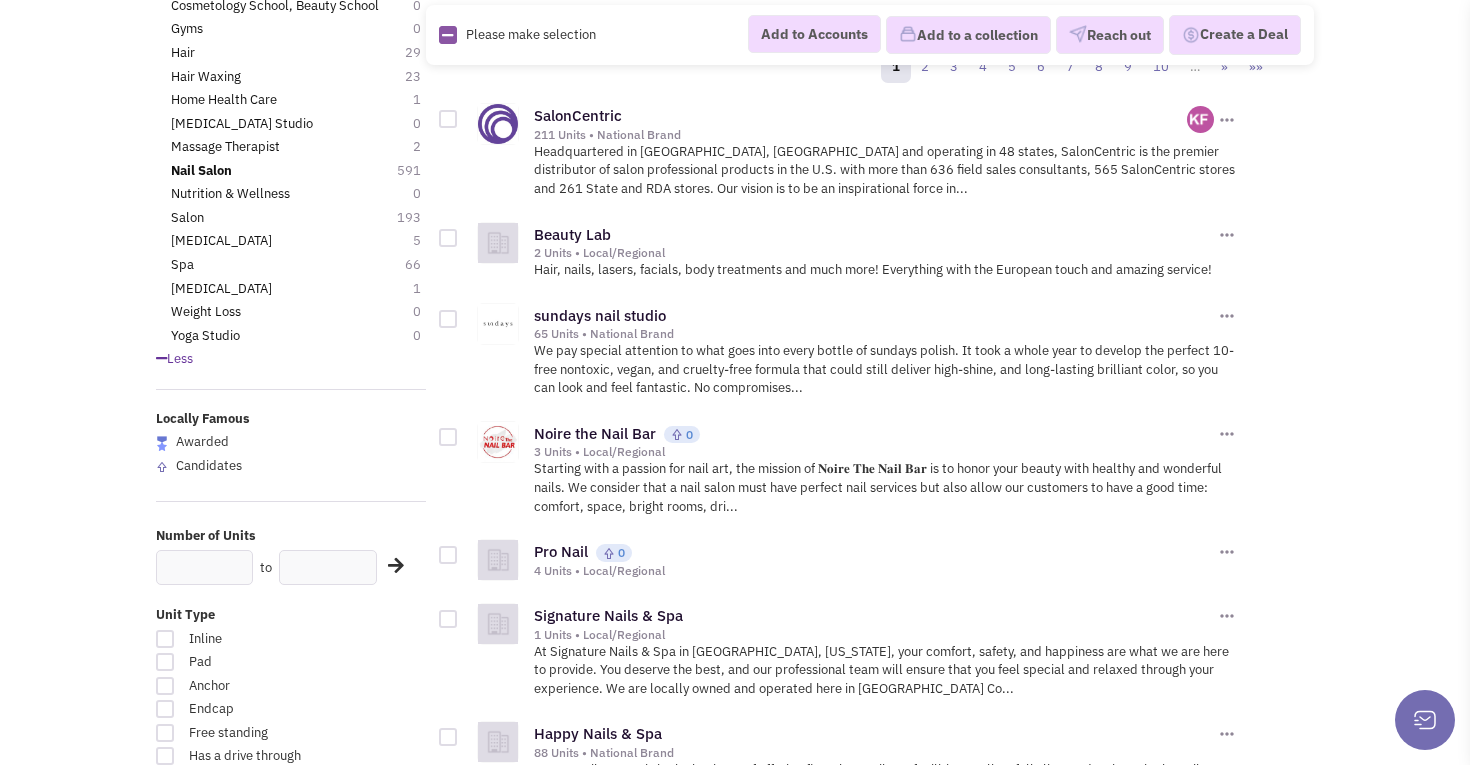 scroll, scrollTop: 309, scrollLeft: 0, axis: vertical 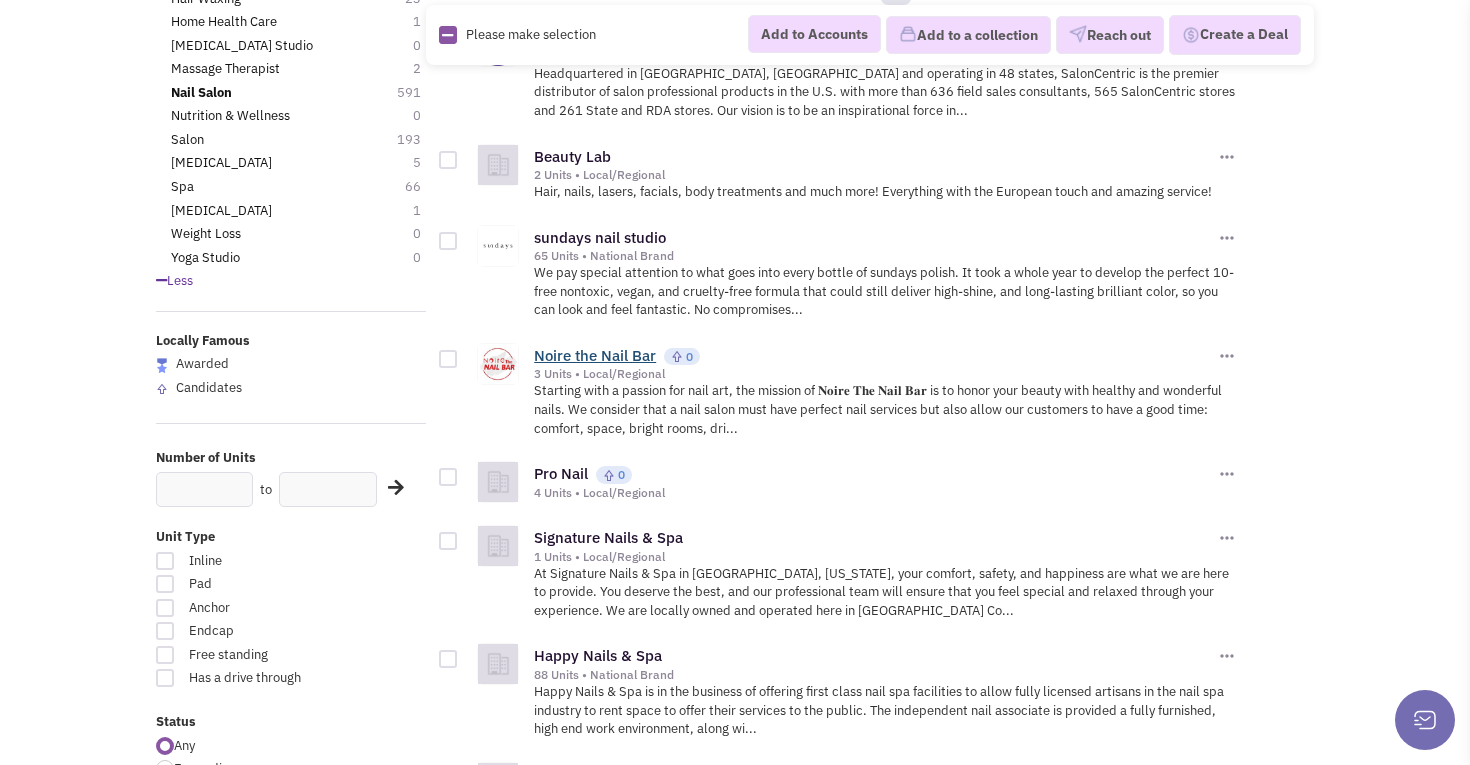 click on "Noire the Nail Bar" at bounding box center (595, 355) 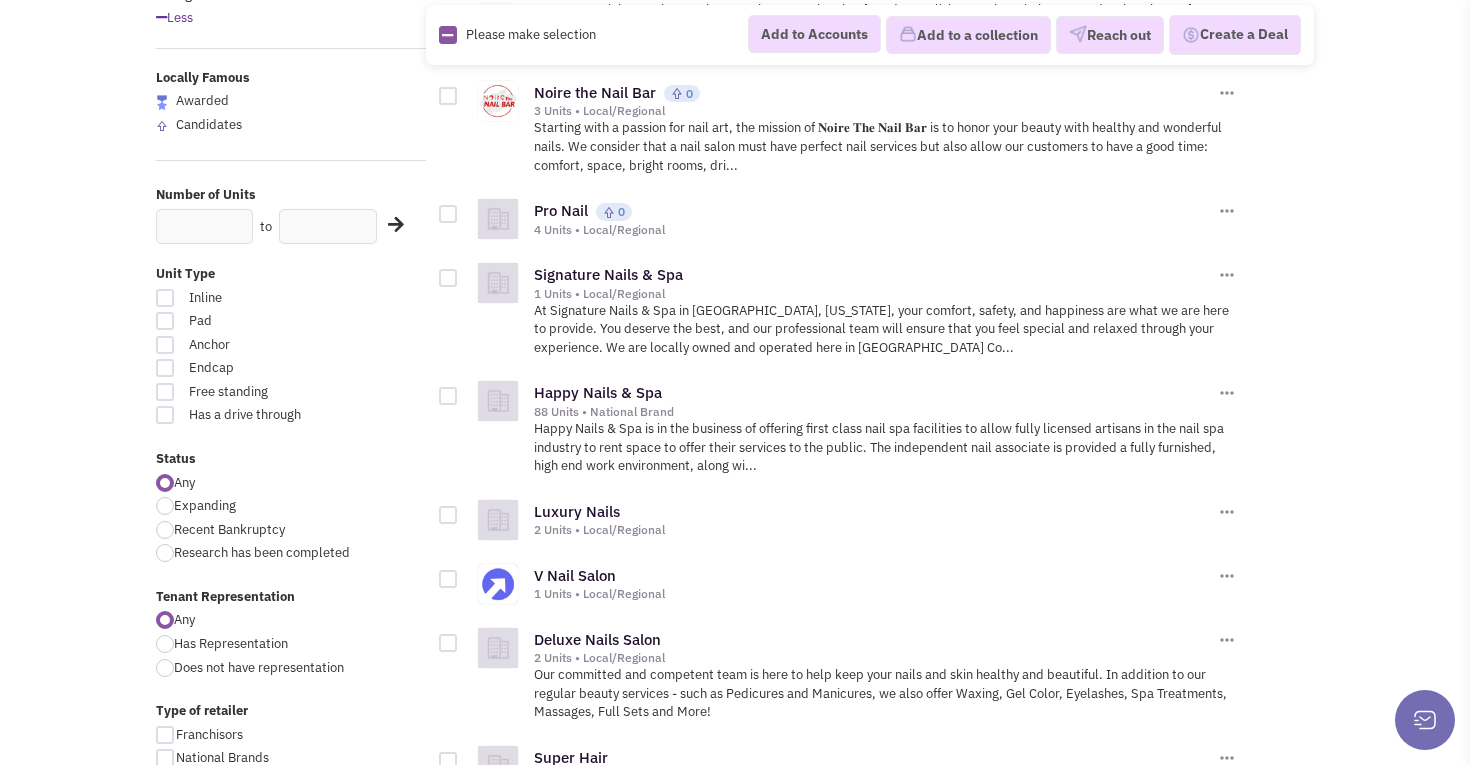 scroll, scrollTop: 589, scrollLeft: 0, axis: vertical 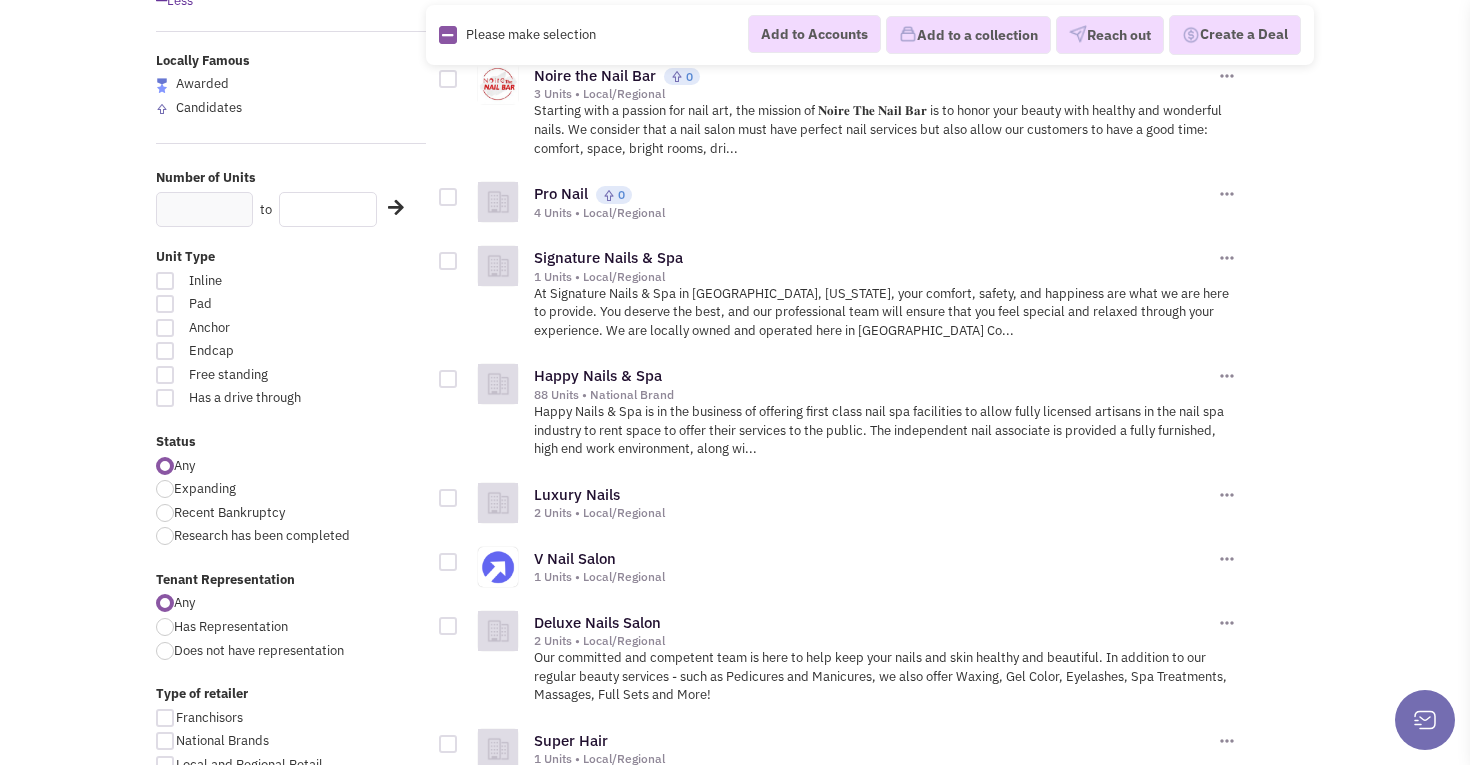 click at bounding box center (327, 209) 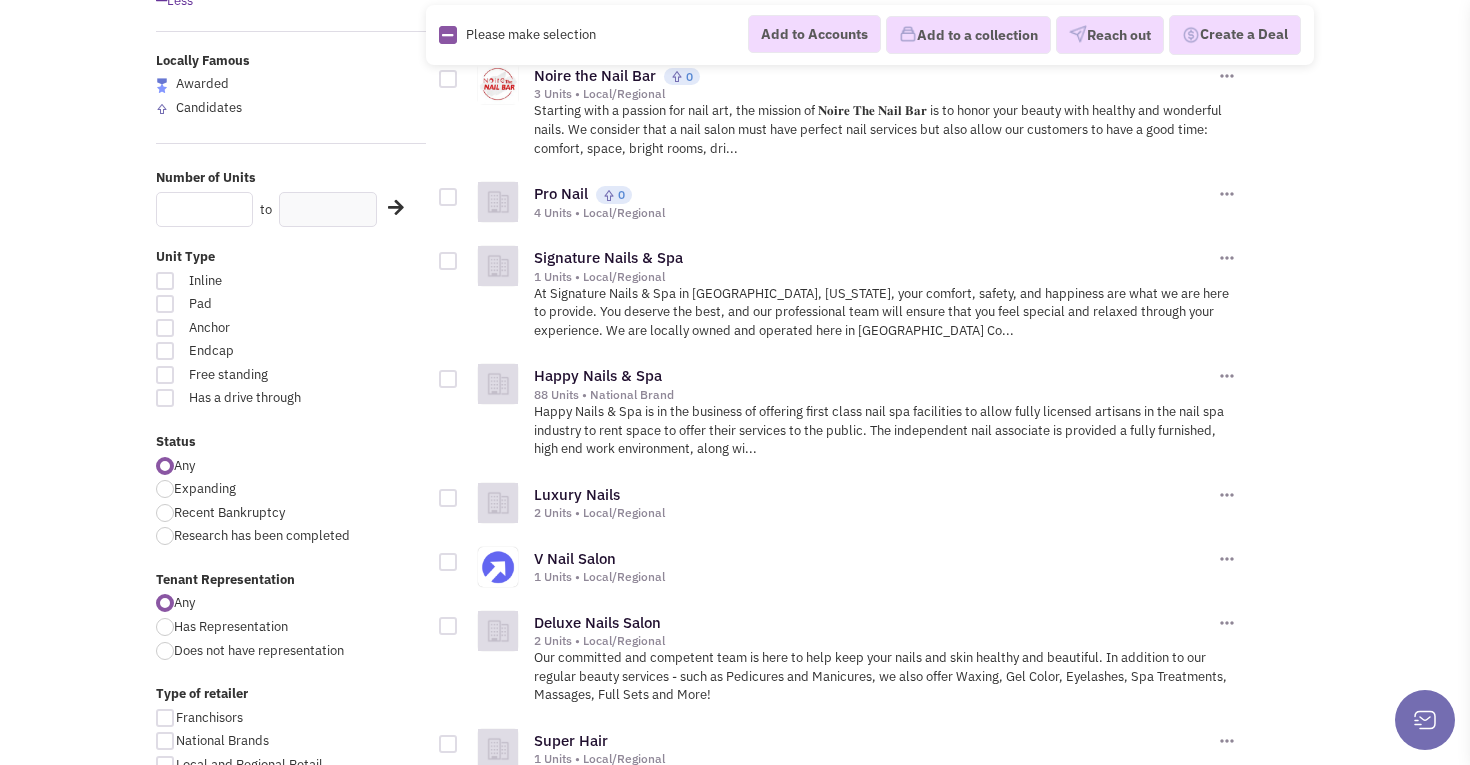 click at bounding box center (204, 209) 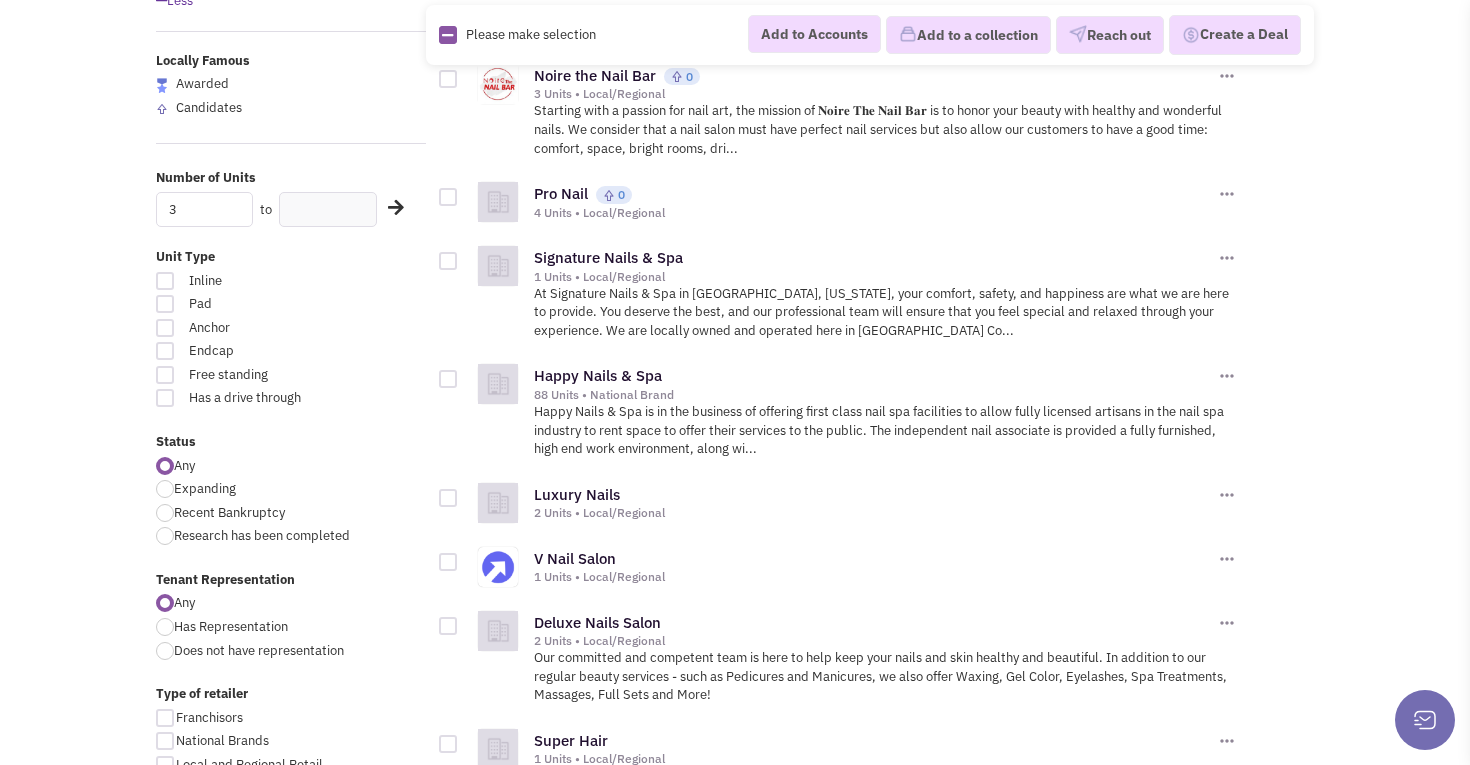 type on "3" 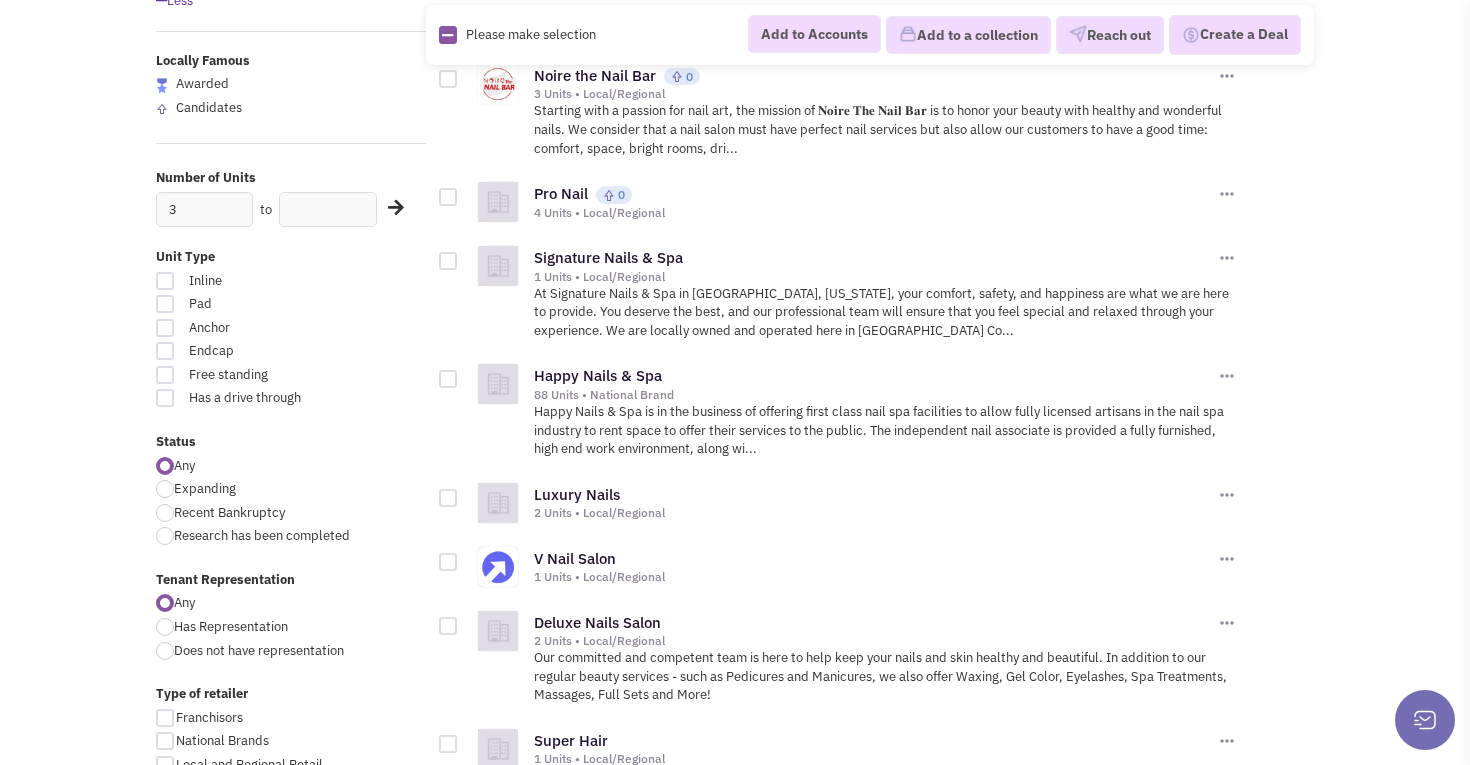 click at bounding box center [396, 207] 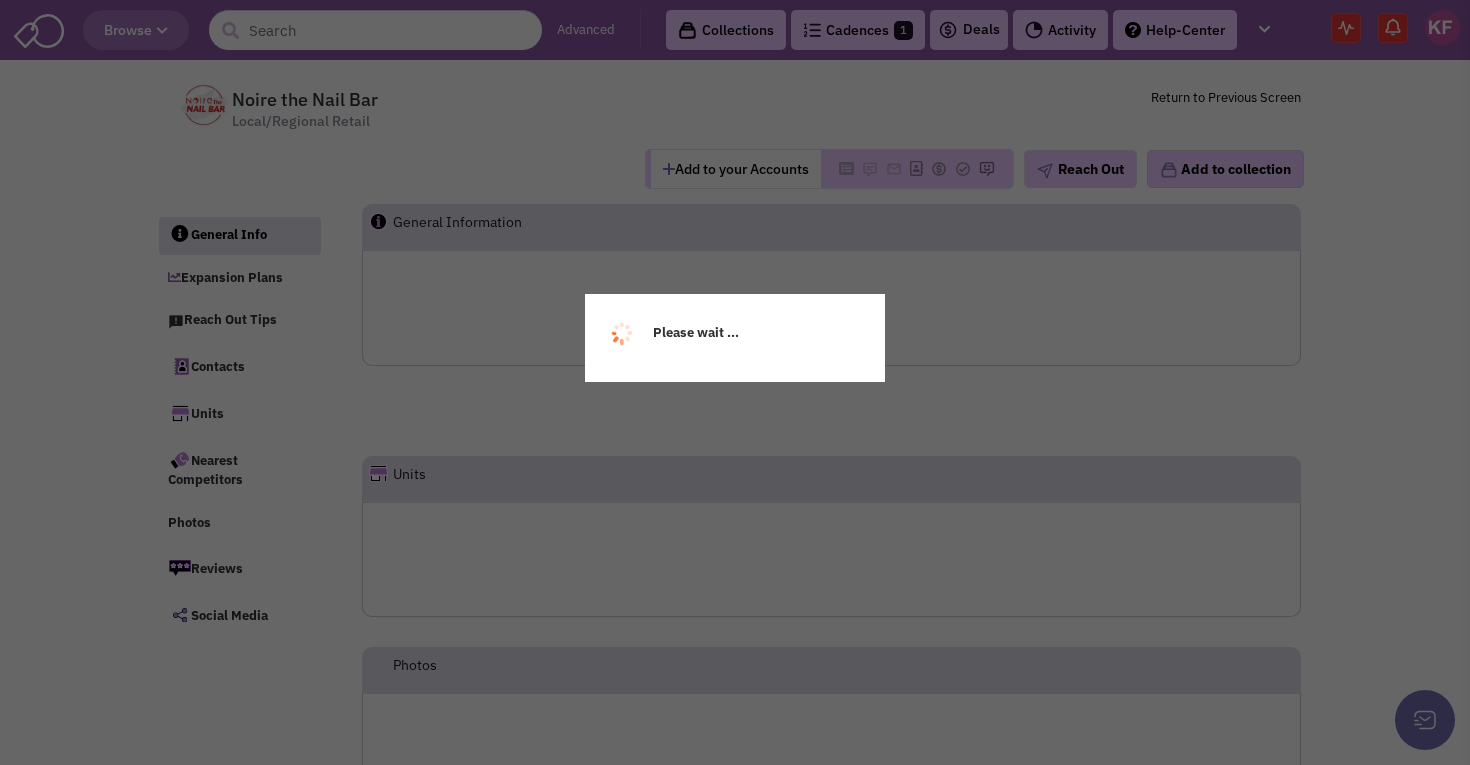 scroll, scrollTop: 0, scrollLeft: 0, axis: both 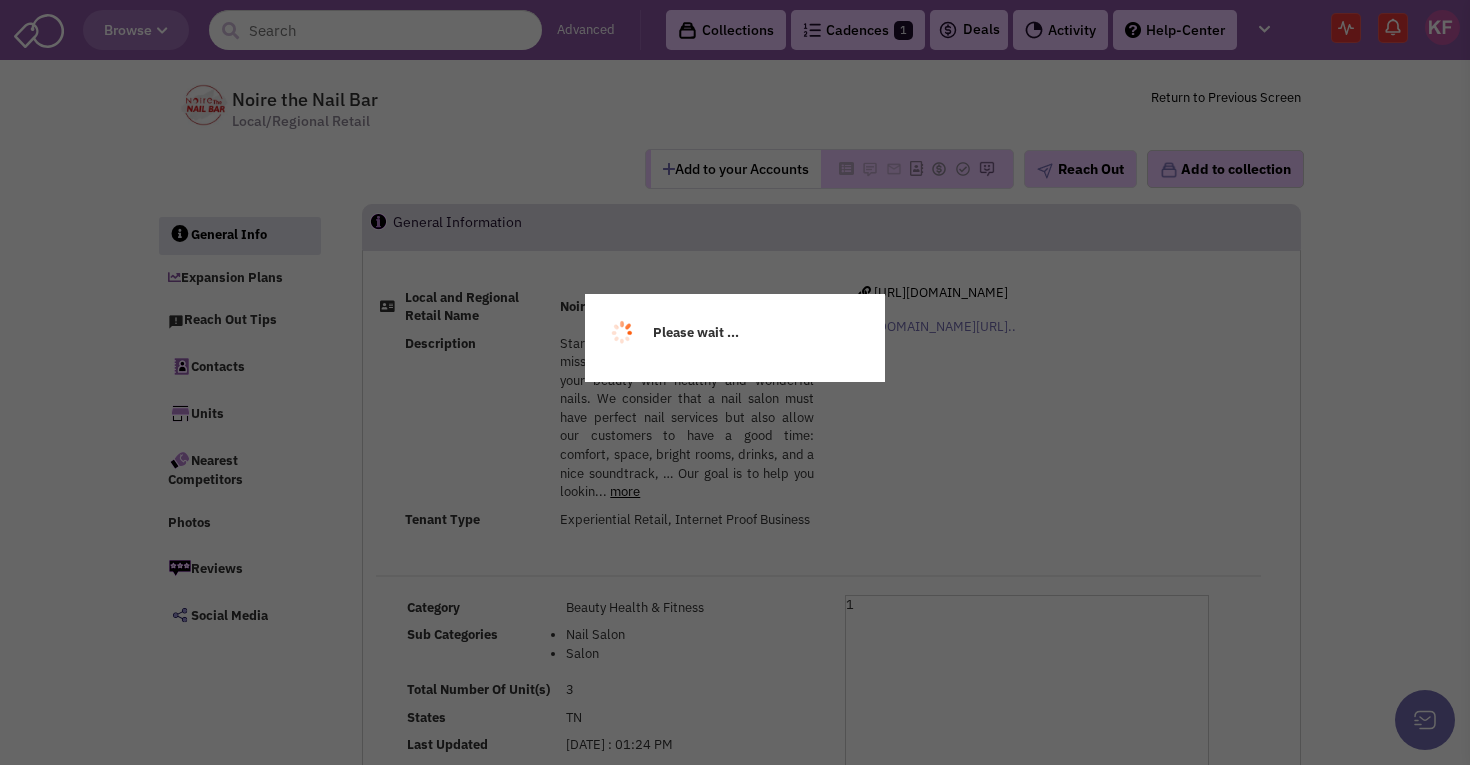 select 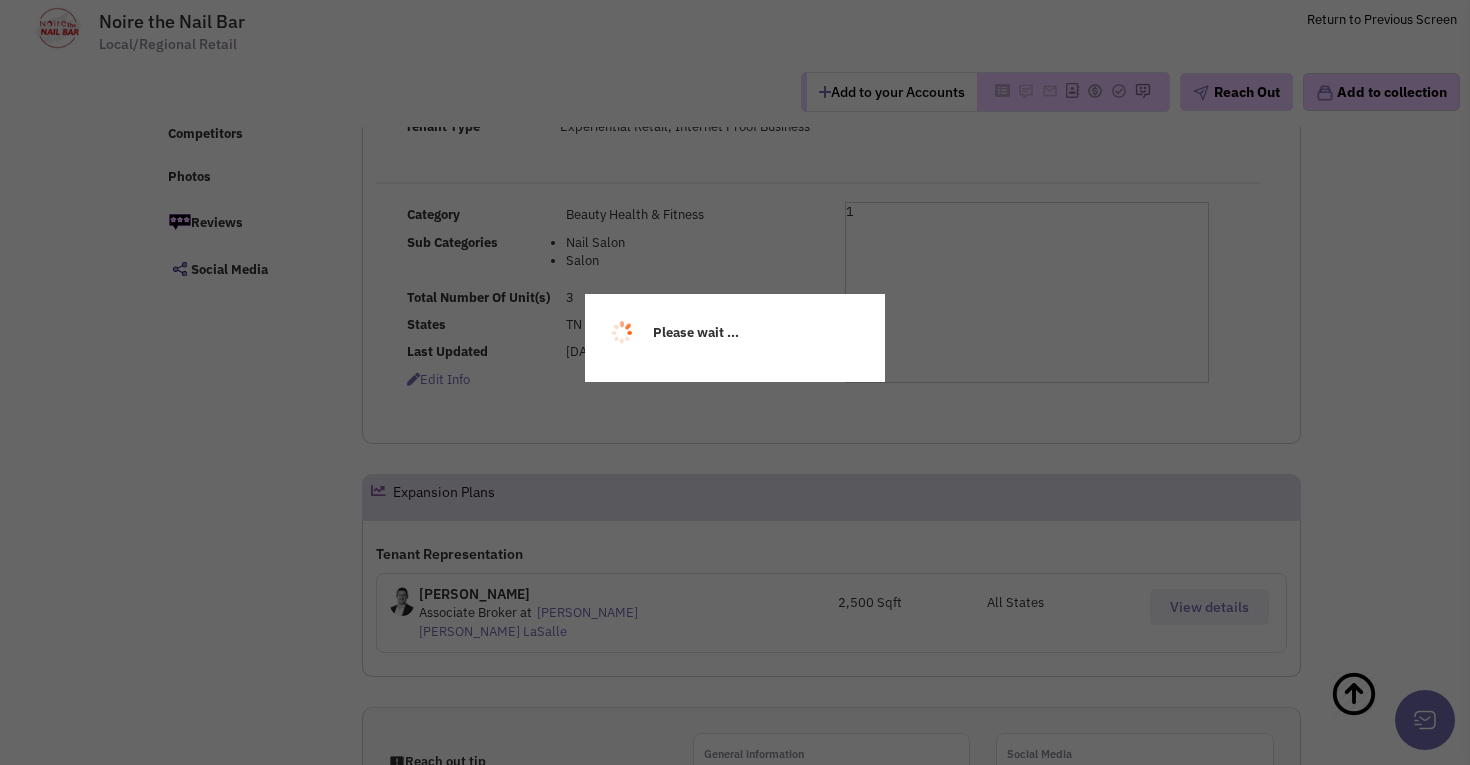scroll, scrollTop: 271, scrollLeft: 0, axis: vertical 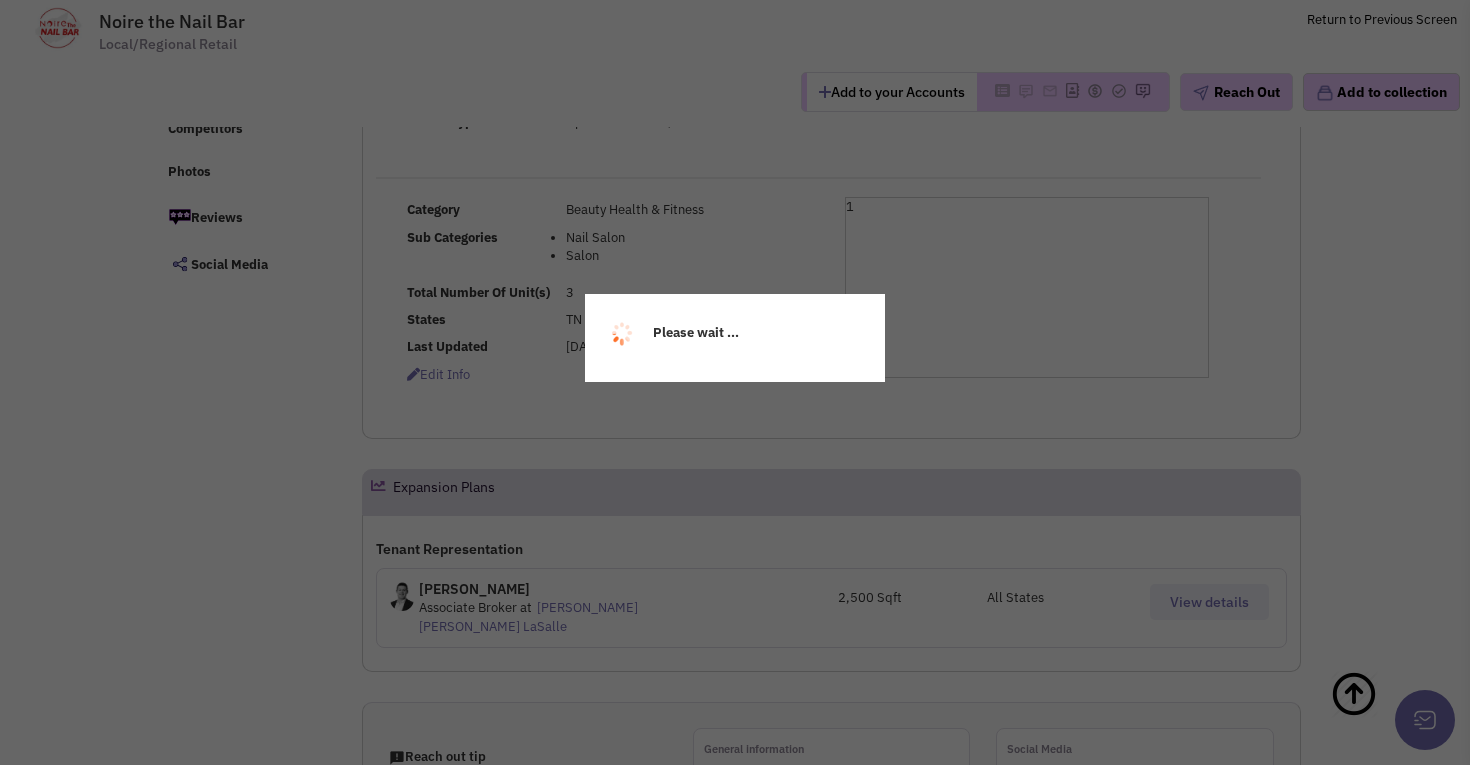 select 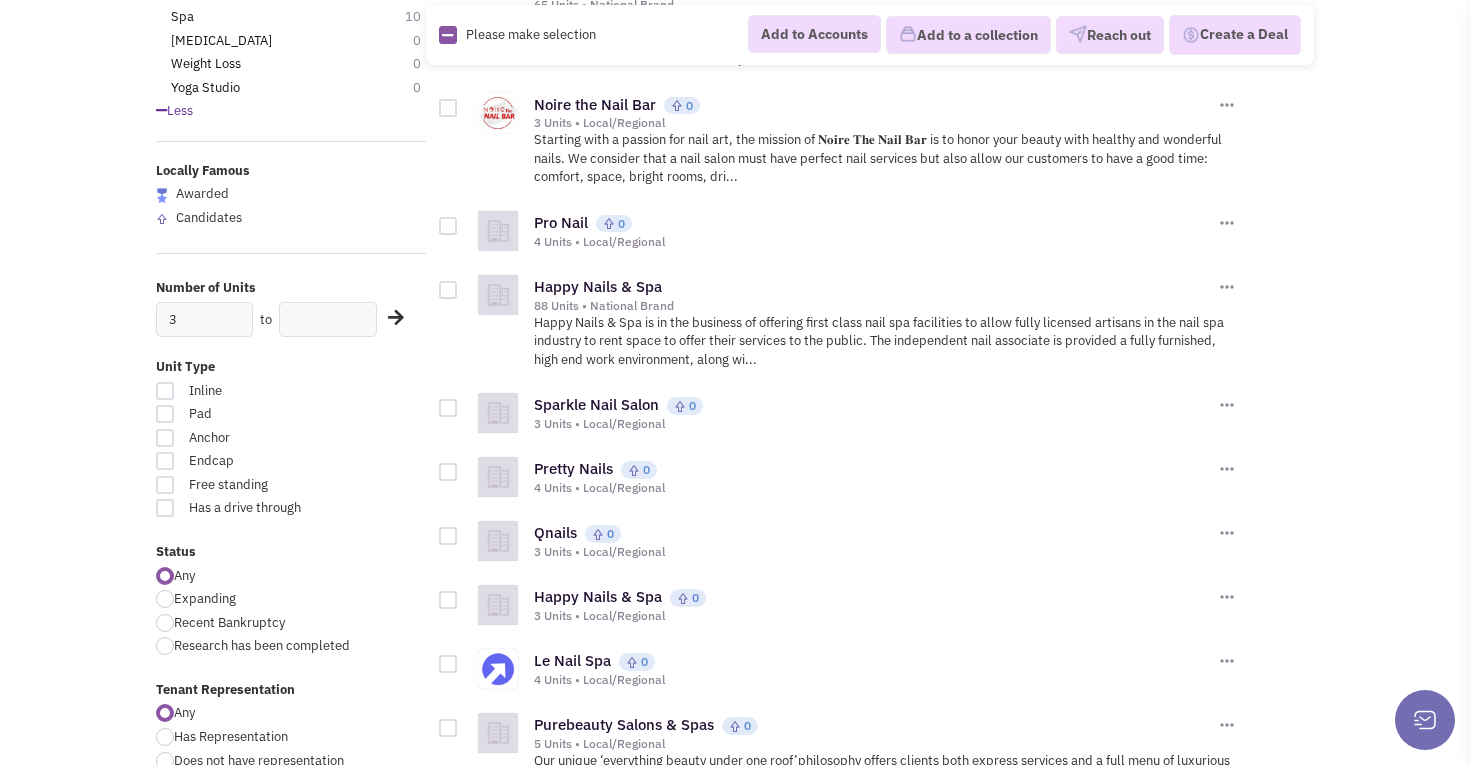 scroll, scrollTop: 481, scrollLeft: 0, axis: vertical 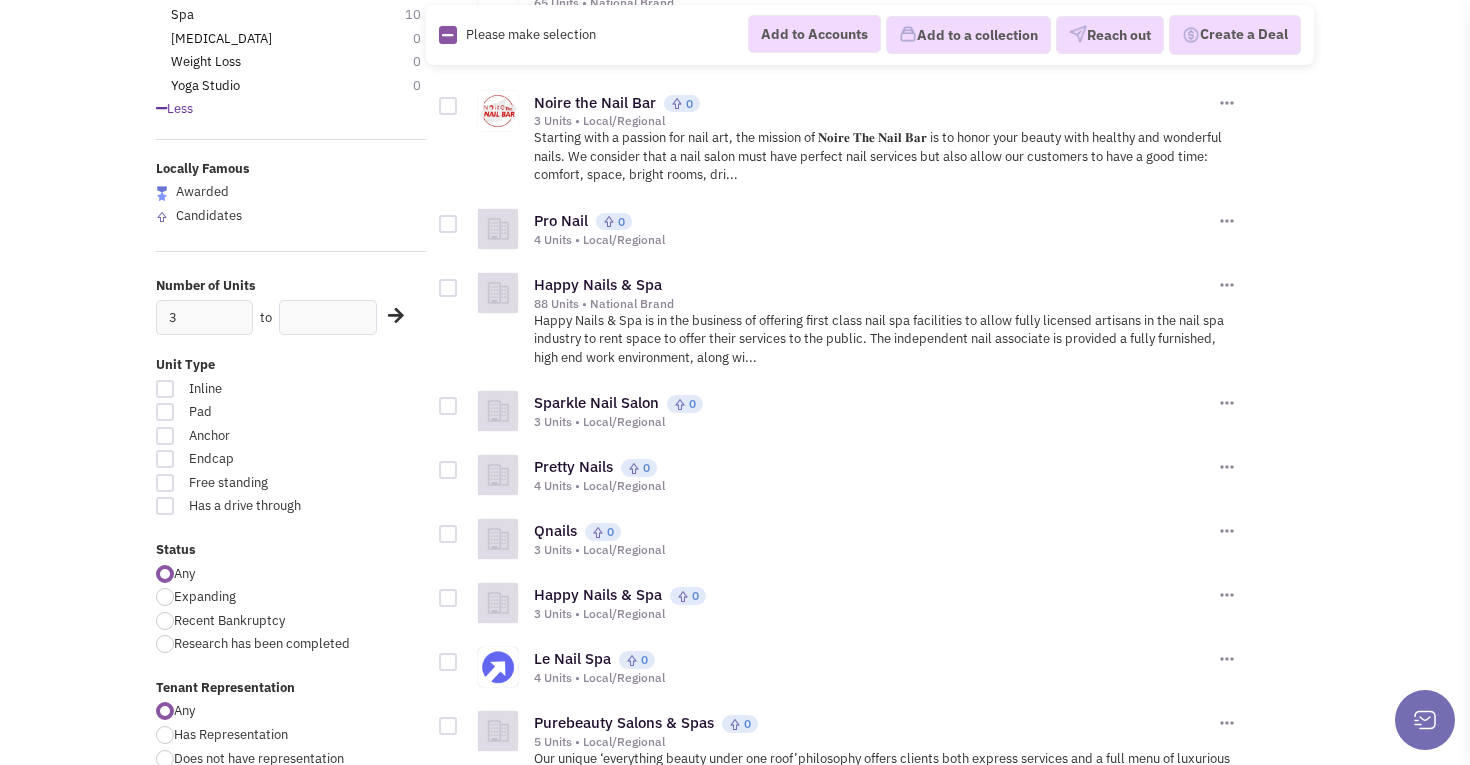 click on "Happy Nails & Spa
88 Units • National Brand
Add to Accounts
Add to a Collection
Reach out" at bounding box center (885, 290) 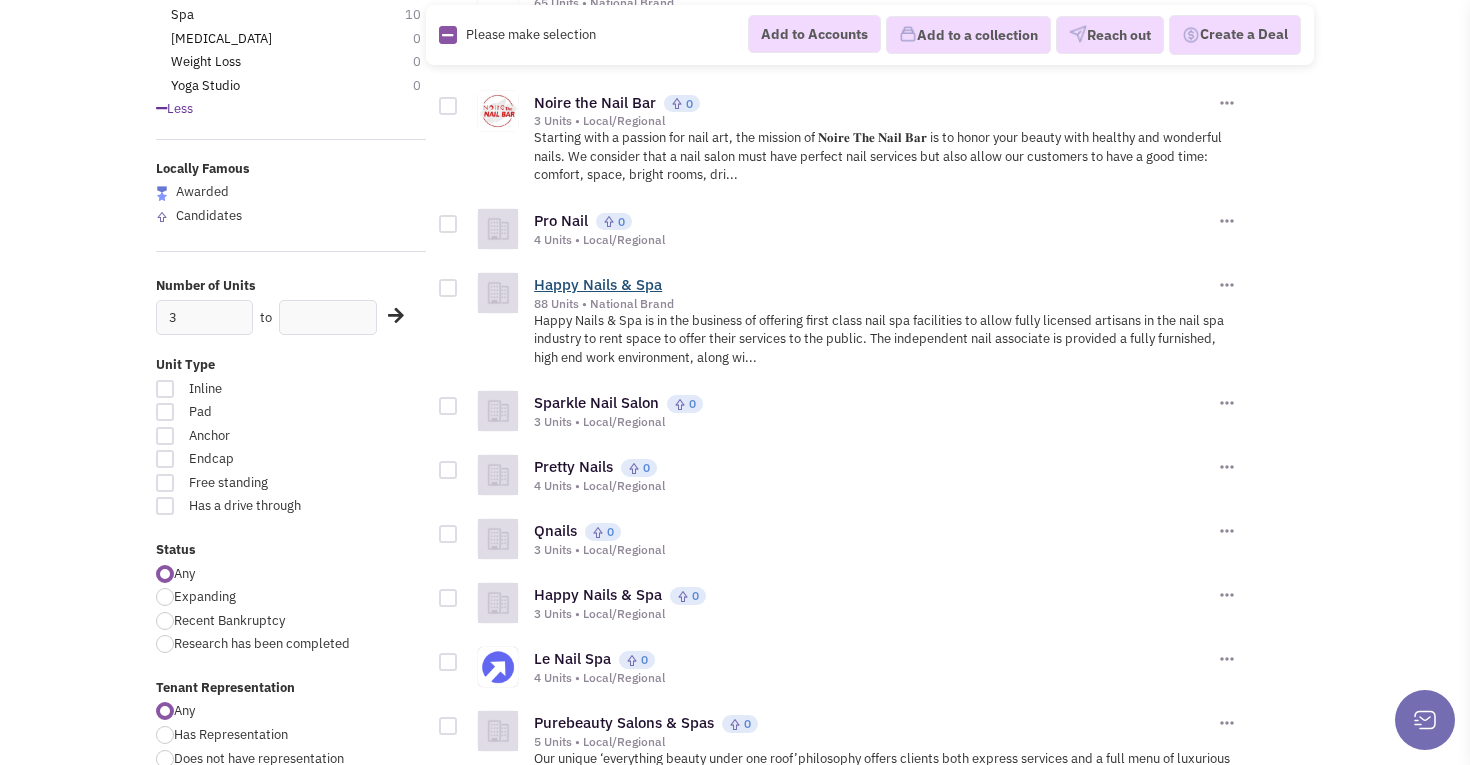 click on "Happy Nails & Spa" at bounding box center [598, 284] 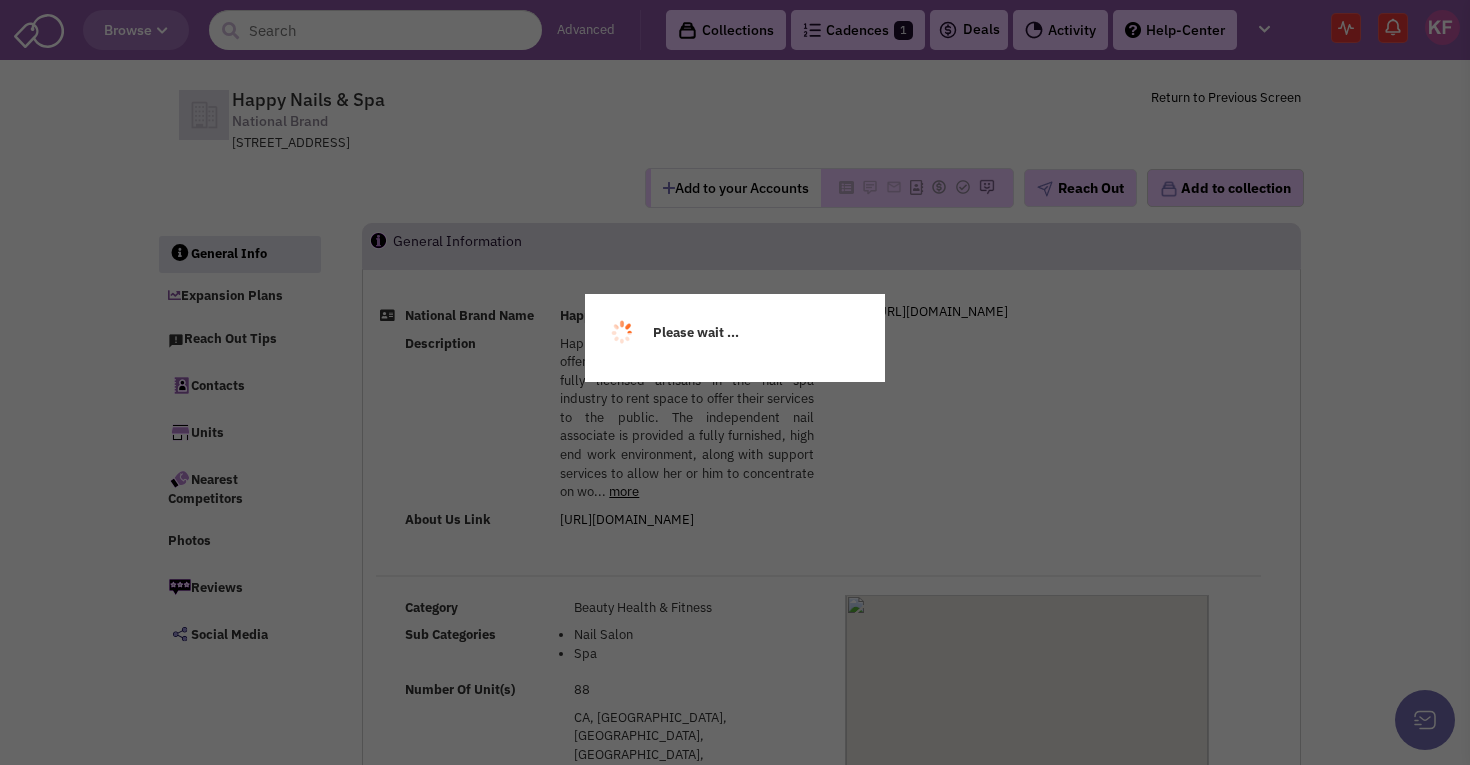 scroll, scrollTop: 0, scrollLeft: 0, axis: both 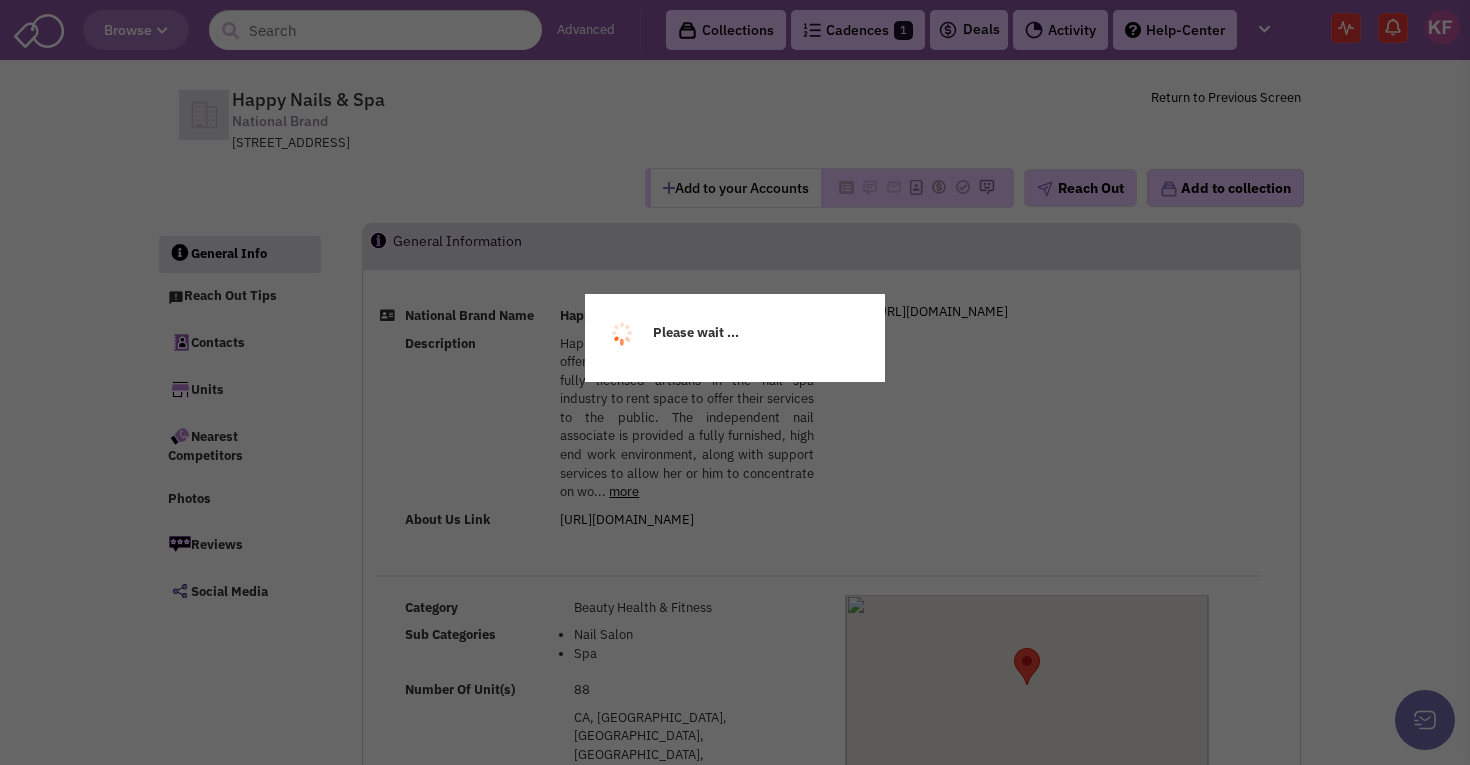 select 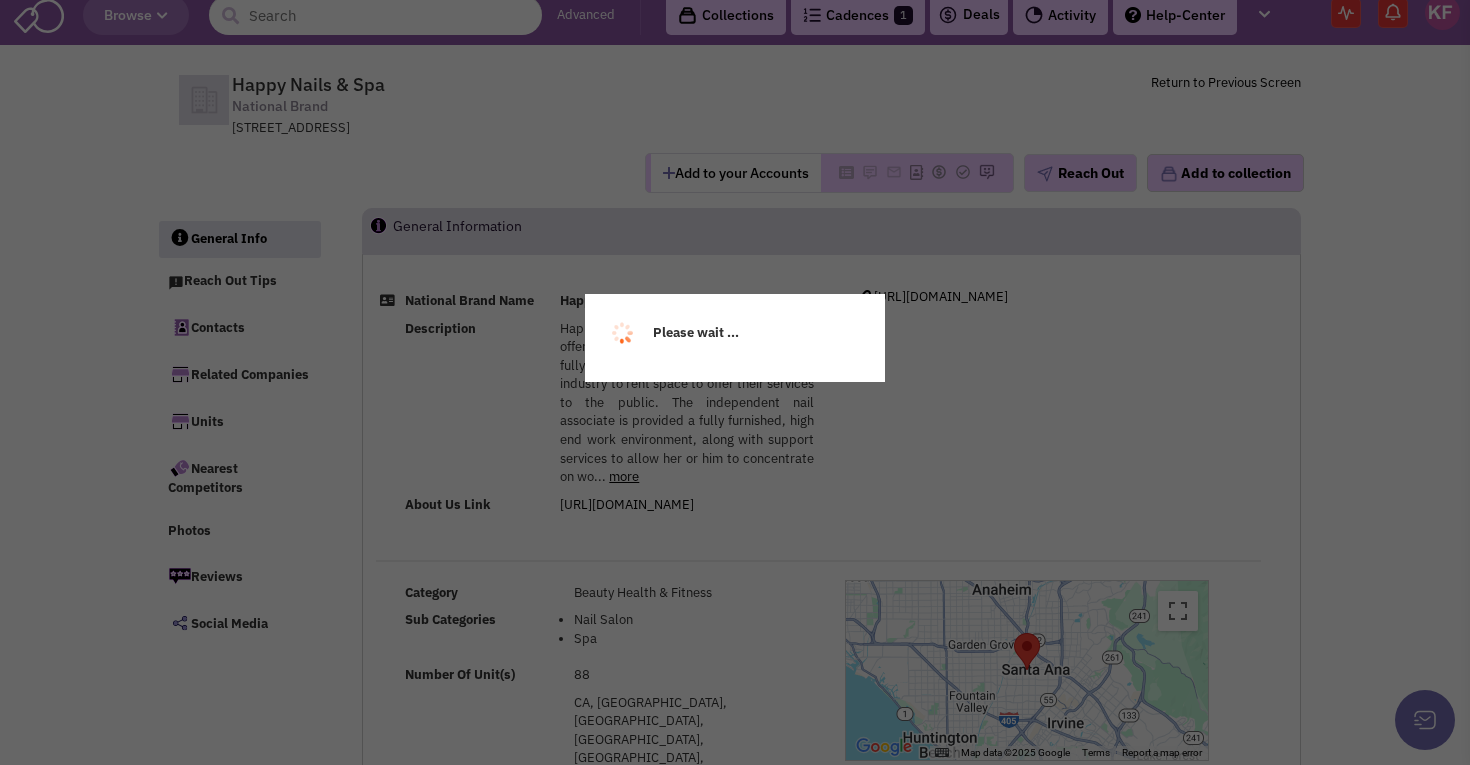 select 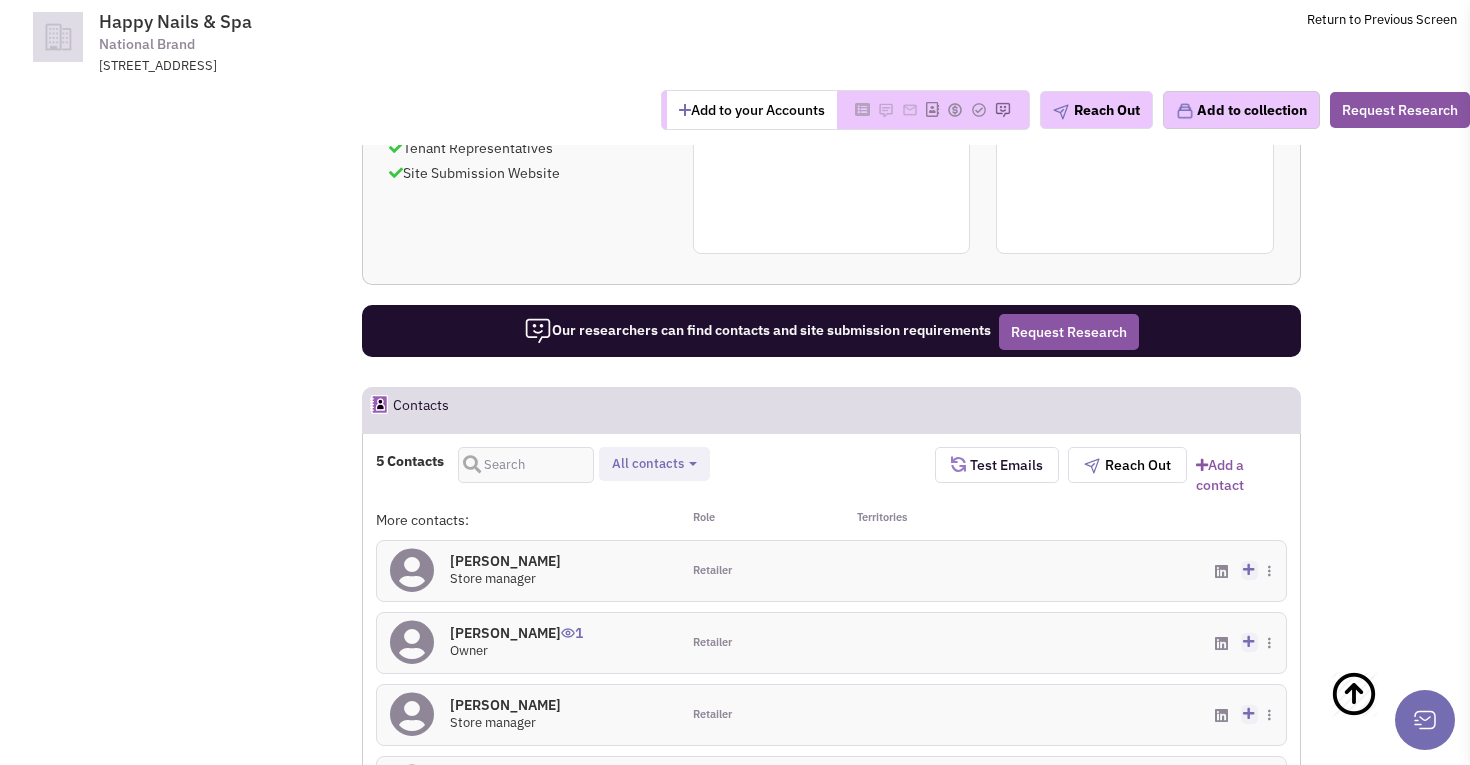 scroll, scrollTop: 1054, scrollLeft: 0, axis: vertical 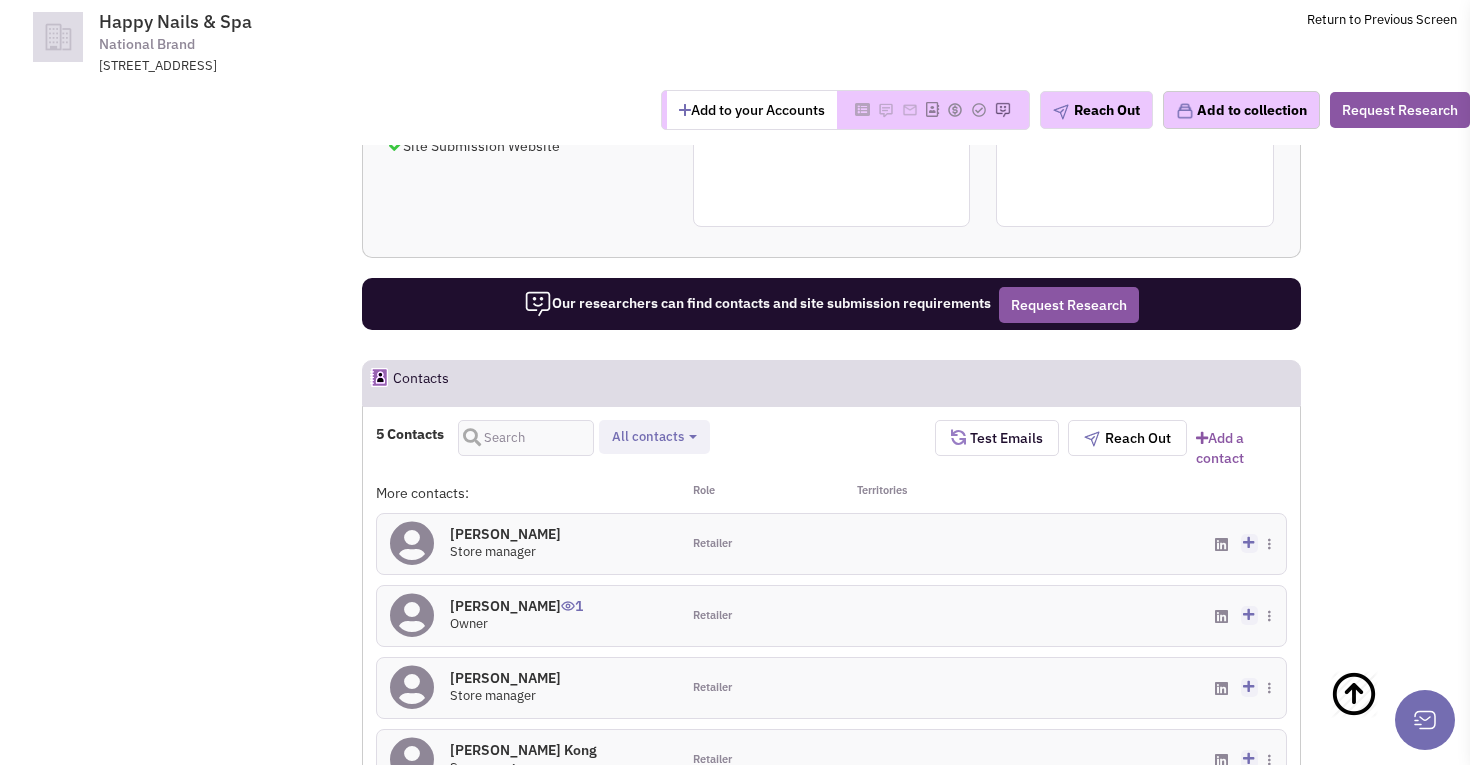 click at bounding box center (1248, 542) 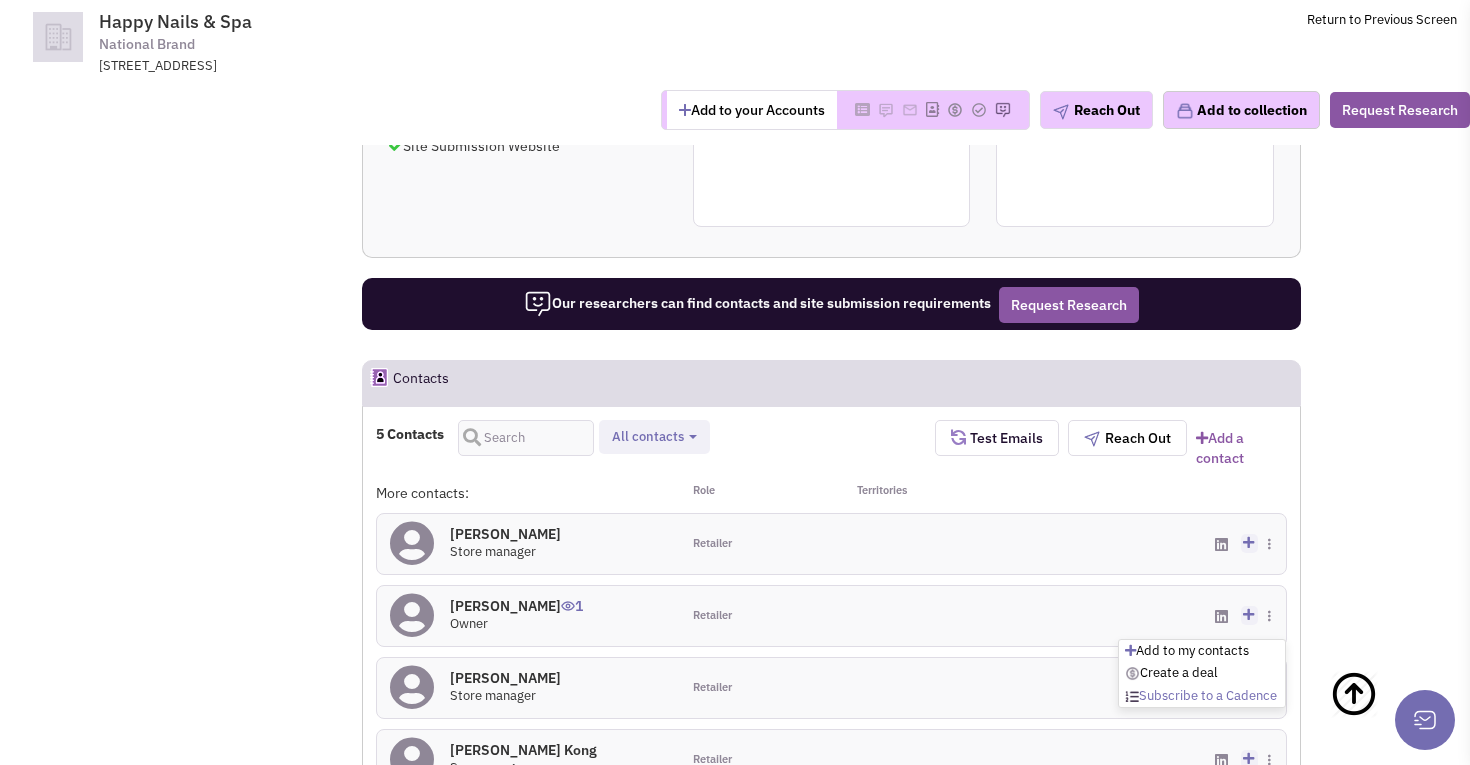 click on "Subscribe to a  Cadence" at bounding box center (1201, 695) 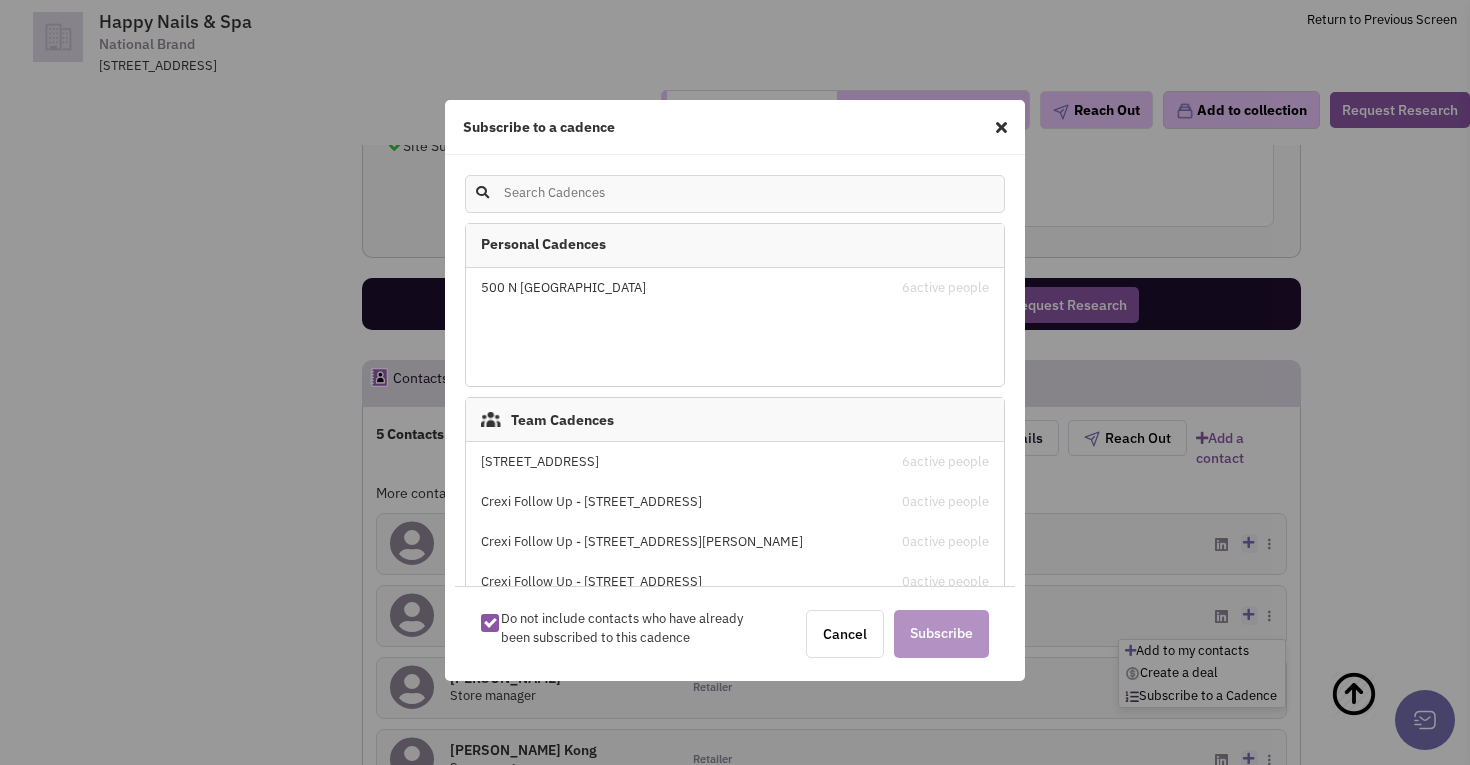 click on "500 N [GEOGRAPHIC_DATA]" at bounding box center [671, 288] 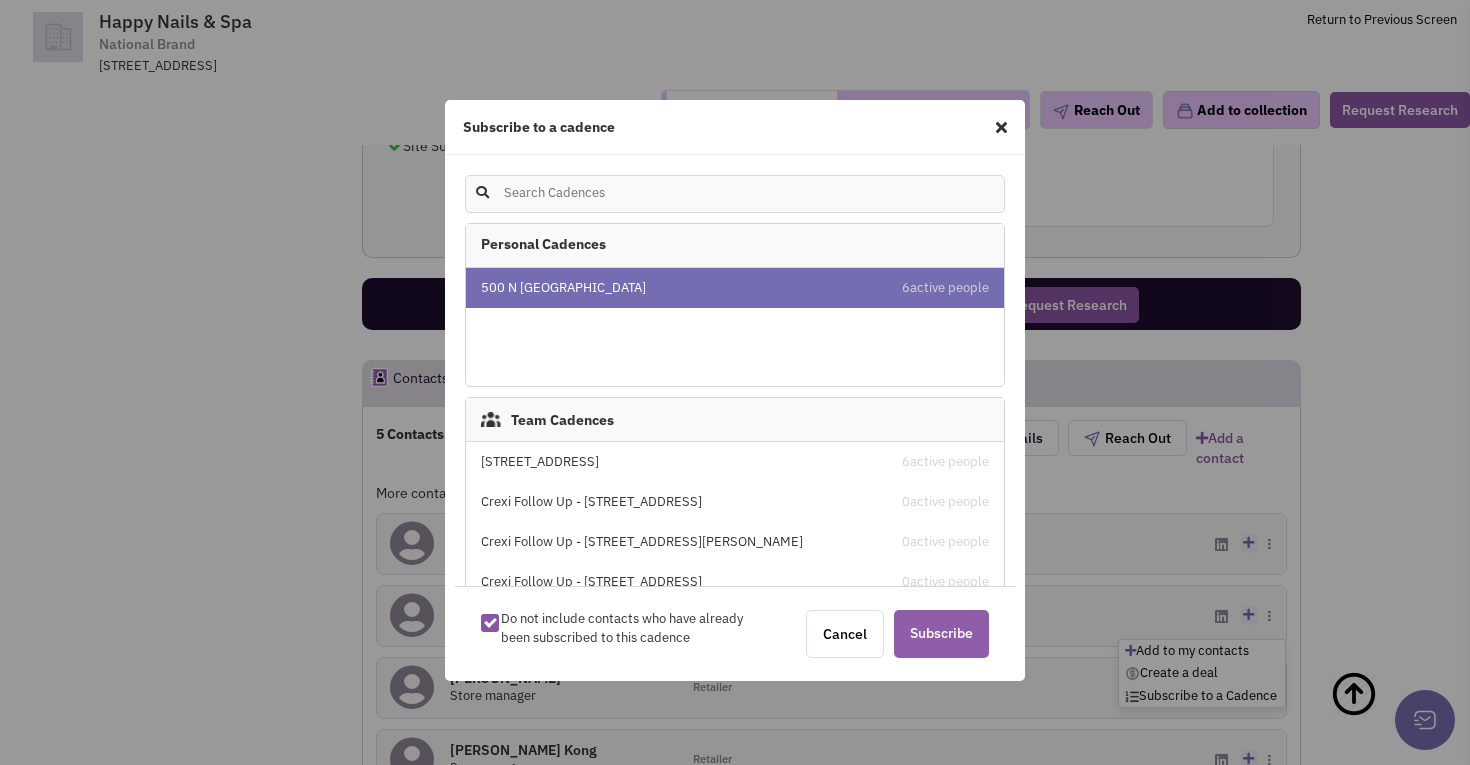 click on "Subscribe" at bounding box center [941, 634] 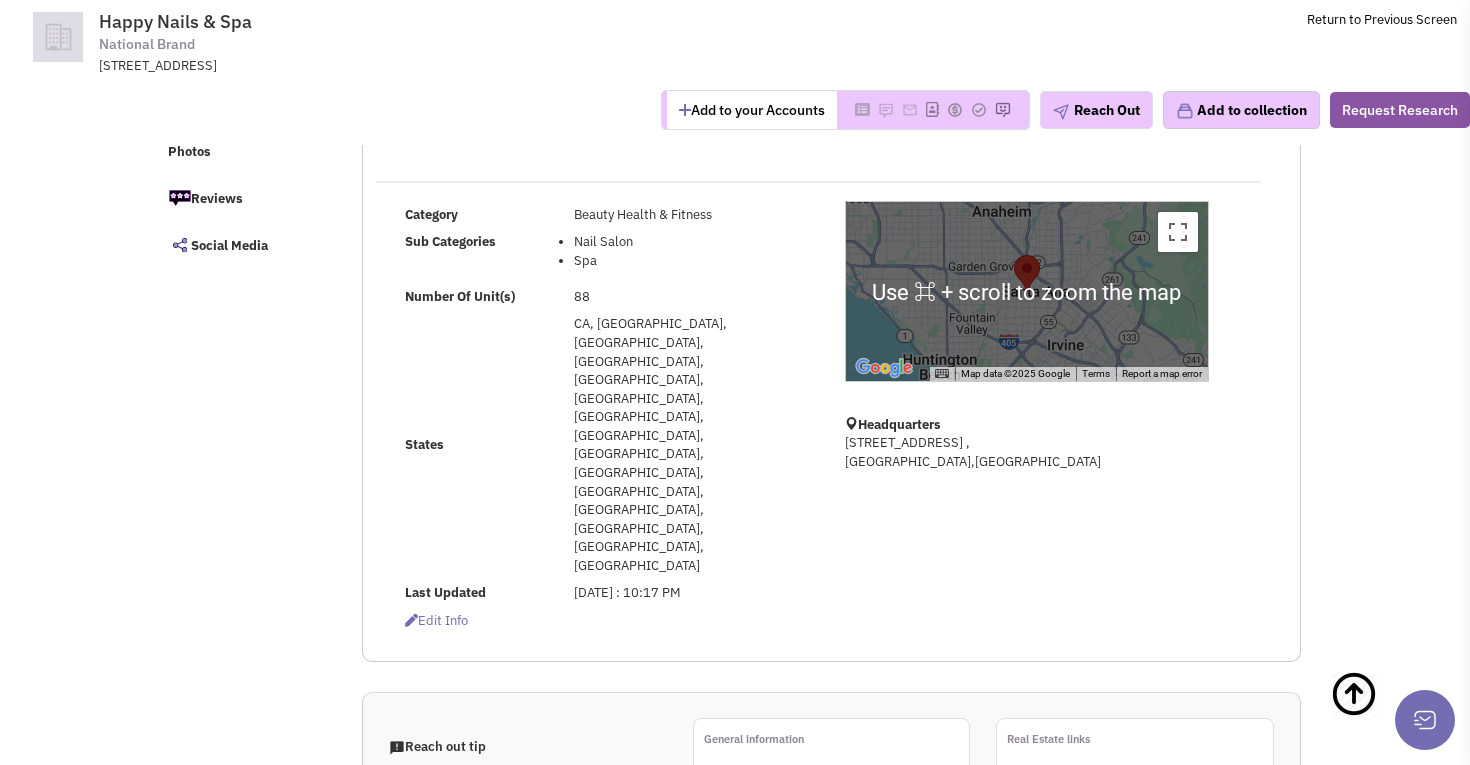 scroll, scrollTop: 242, scrollLeft: 0, axis: vertical 